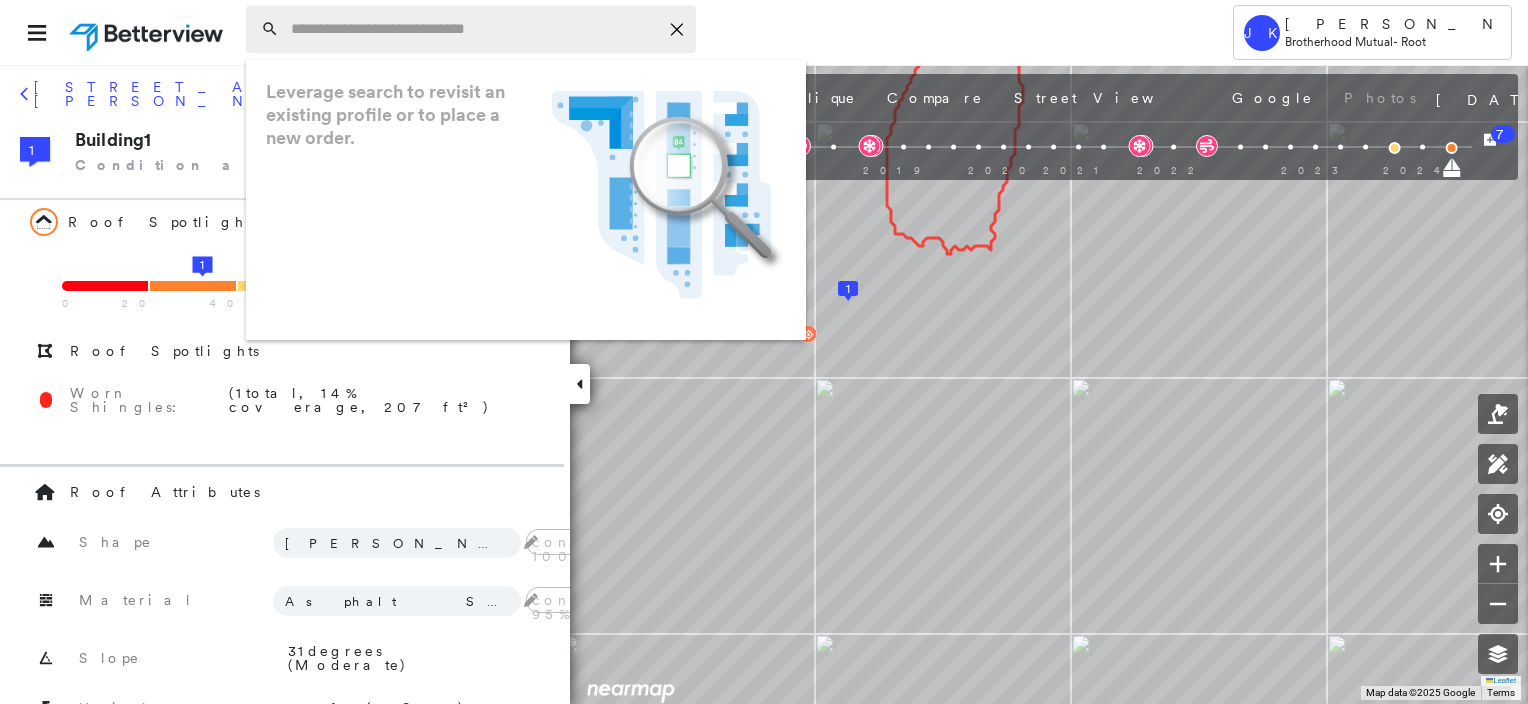 scroll, scrollTop: 0, scrollLeft: 0, axis: both 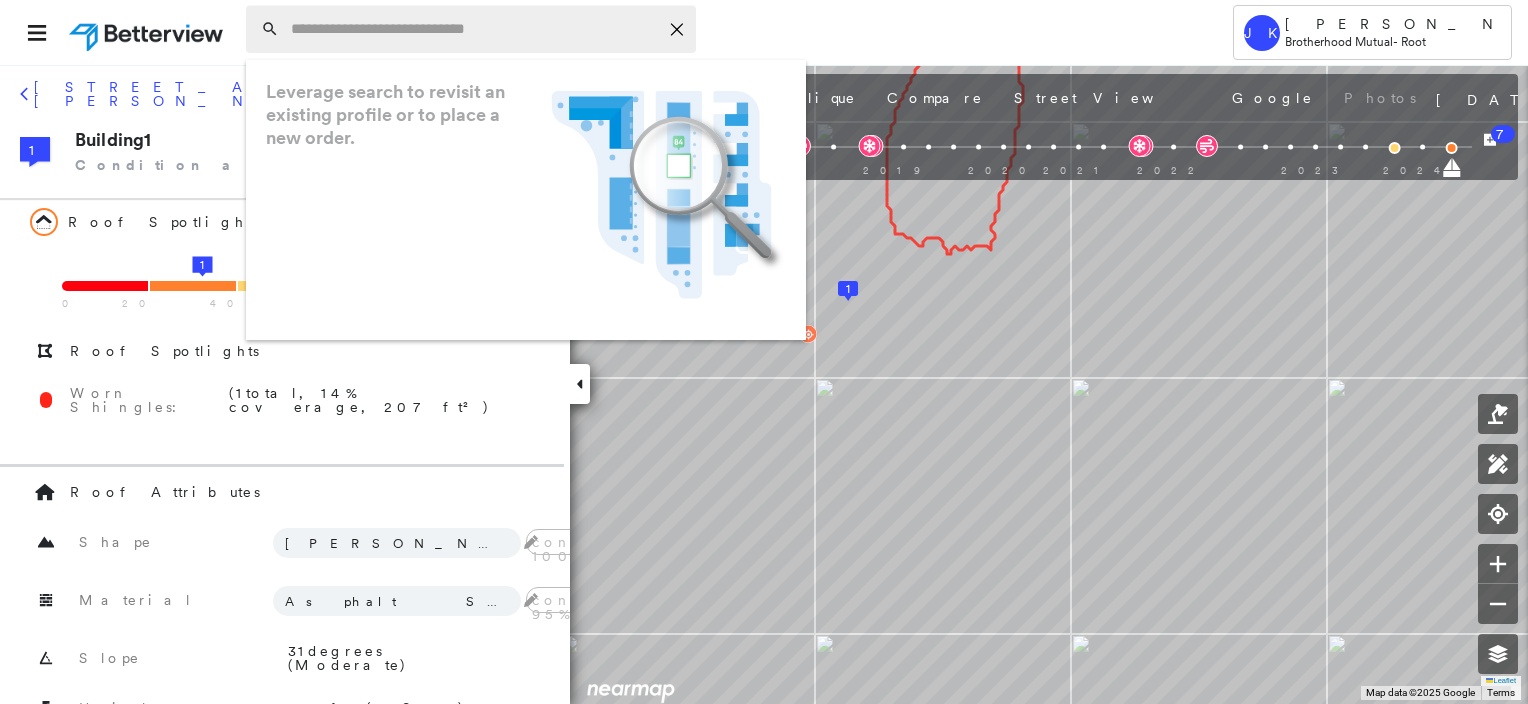 click at bounding box center (474, 29) 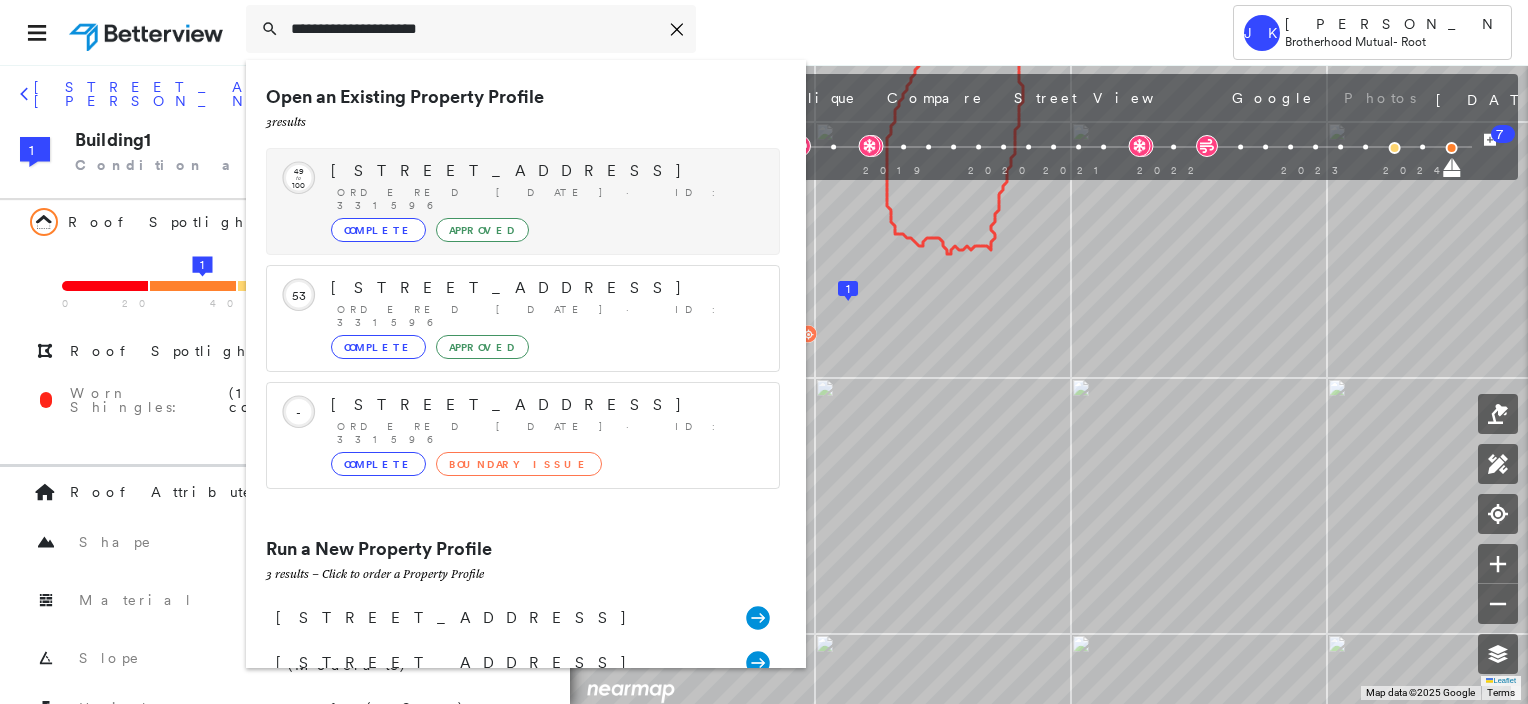 type on "**********" 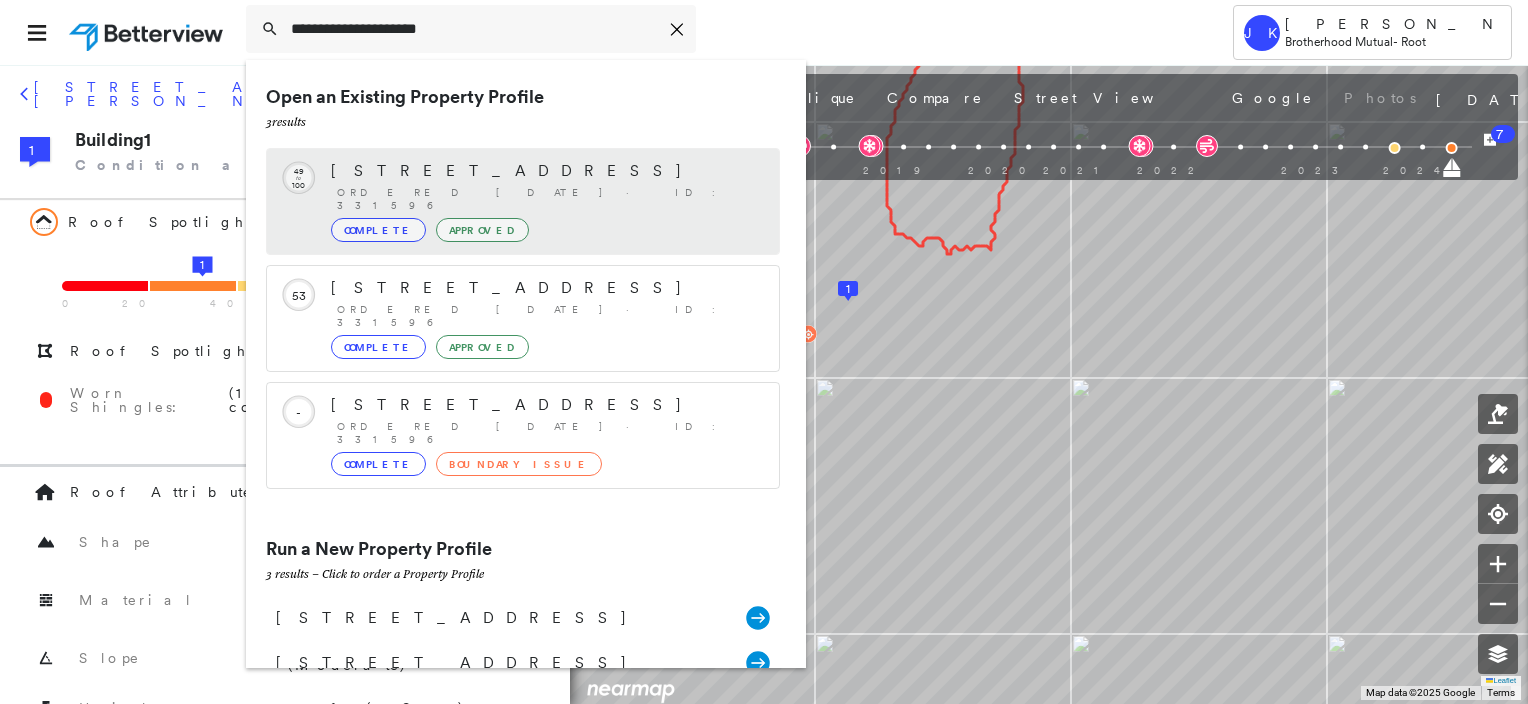 click on "[STREET_ADDRESS]" at bounding box center [545, 171] 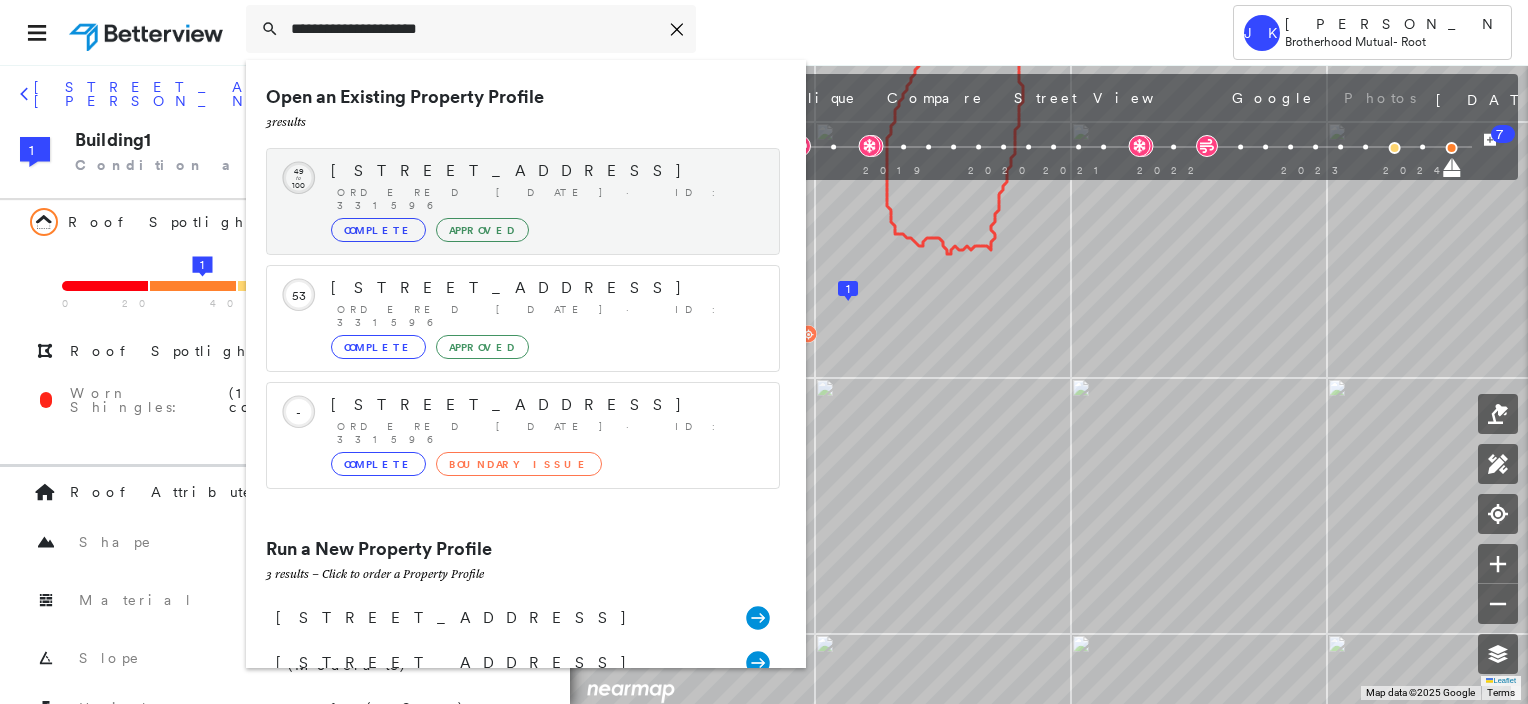 type 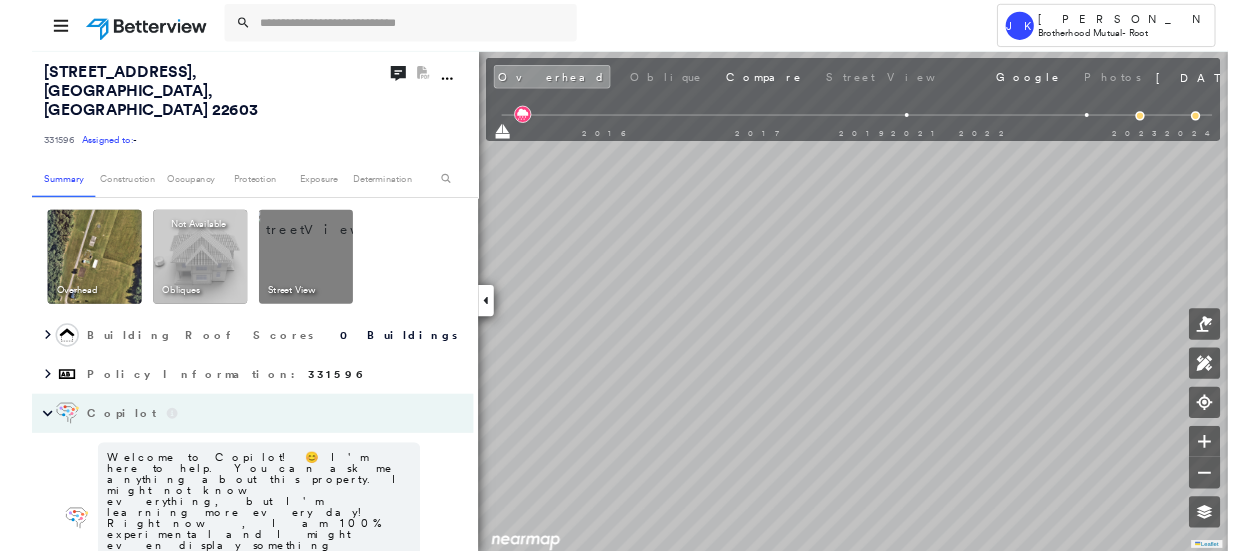 scroll, scrollTop: 36, scrollLeft: 0, axis: vertical 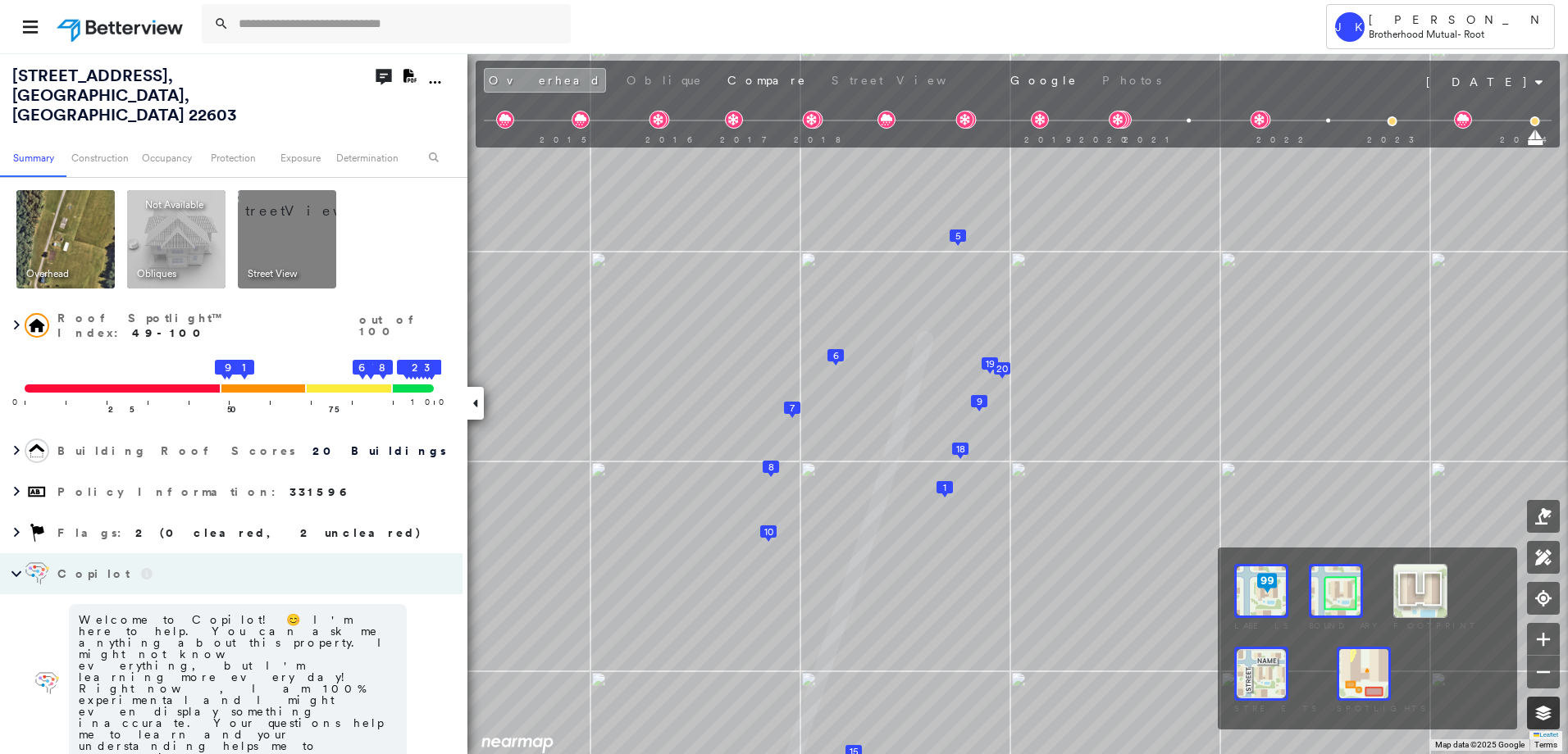 click 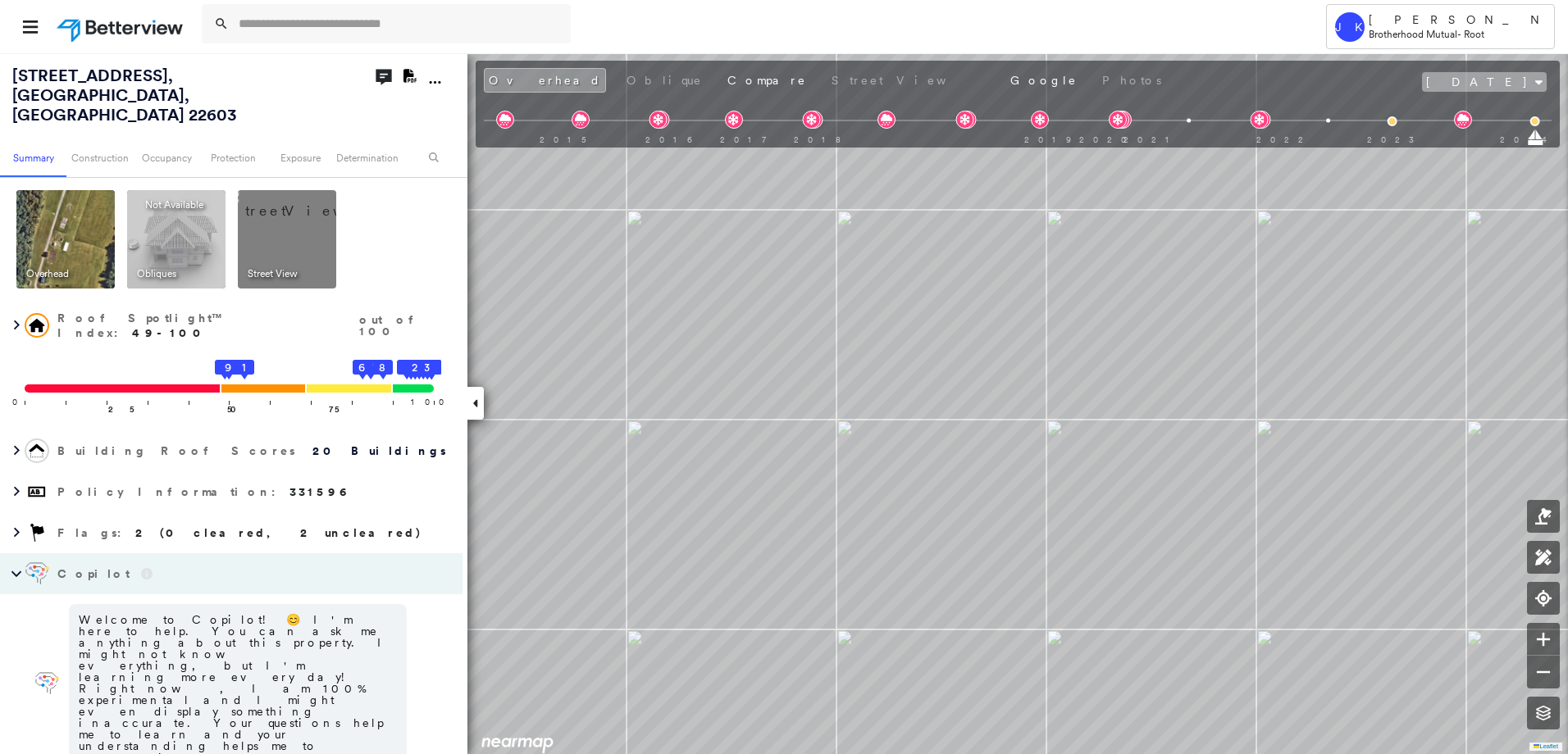 click 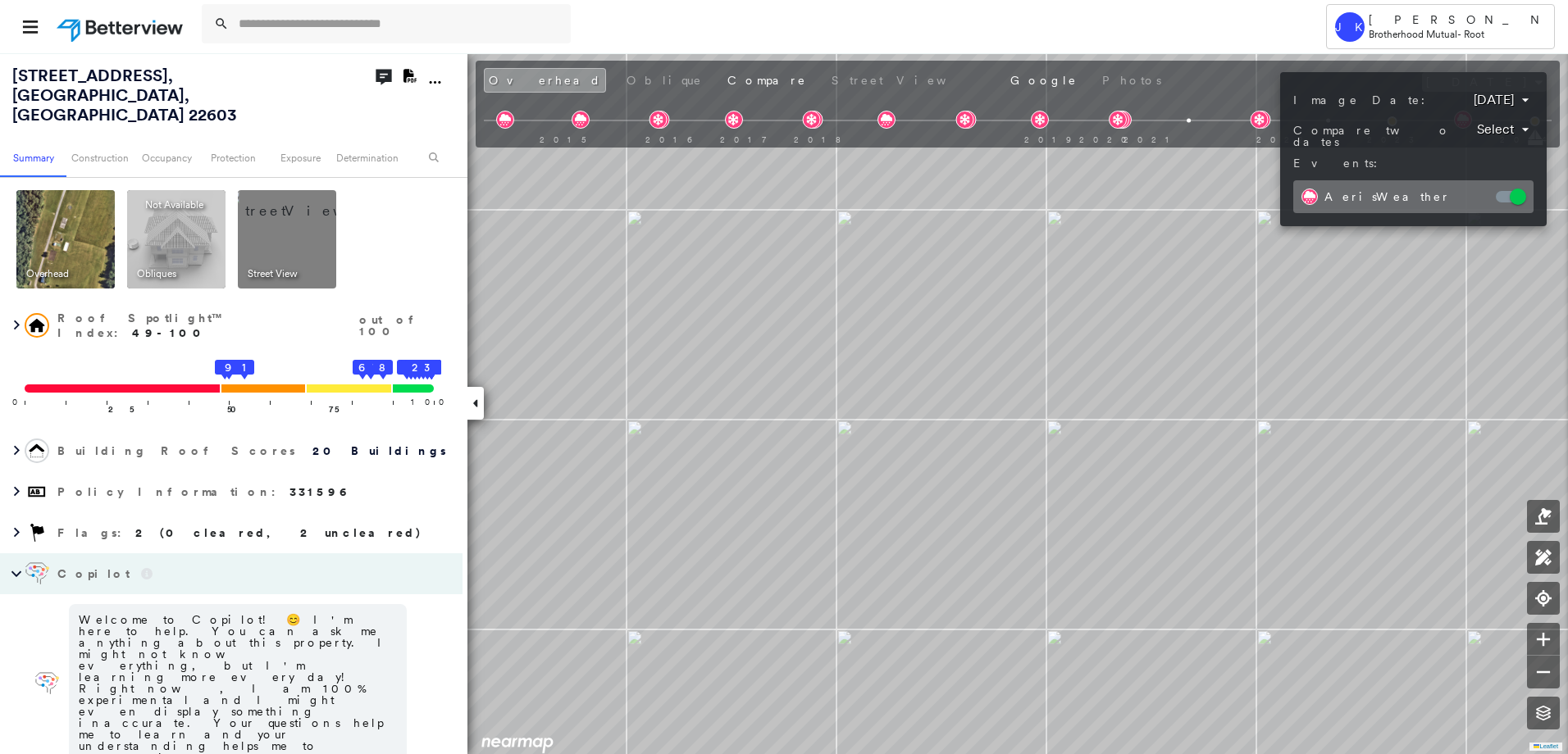 click on "**********" at bounding box center [1413, 149] 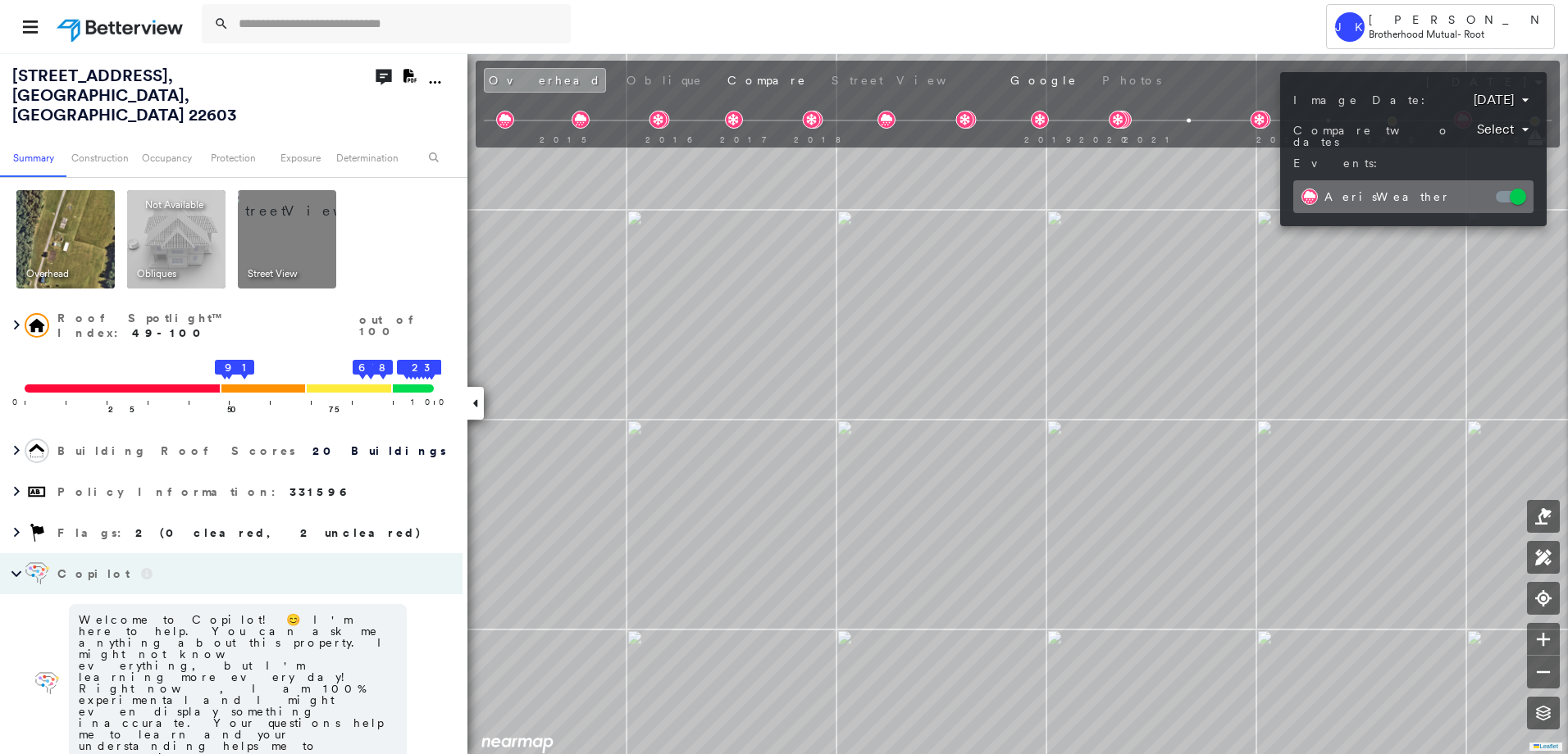 click on "Tower JK [PERSON_NAME] Brotherhood Mutual  -   Root [STREET_ADDRESS] 331596 Assigned to:  - Assigned to:  - 331596 Assigned to:  - Open Comments Download PDF Report Summary Construction Occupancy Protection Exposure Determination Overhead Obliques Not Available ; Street View Roof Spotlight™ Index :  49-100 out of 100 0 100 25 50 5 9 75 1 4 20 19 18 17 16 15 14 12 13 11 7 8 6 10 3 2 Building Roof Scores 20 Buildings Policy Information :  331596 Flags :  2 (0 cleared, 2 uncleared) Copilot Welcome to Copilot! 😊
I'm here to help. You can ask me anything about this property. I might not know everything, but I'm learning more every day!  Right now, I am 100% experimental and I might even display something inaccurate. Your questions help me to learn and your understanding helps me to grow! * ​ Construction Roof Spotlights :  Staining, Overhang, Vent Property Features :  Water Hazard, Playground, Yard Debris, Disintegrated Pavement, Nonwooden Construction Material and 1 more" at bounding box center (784, 377) 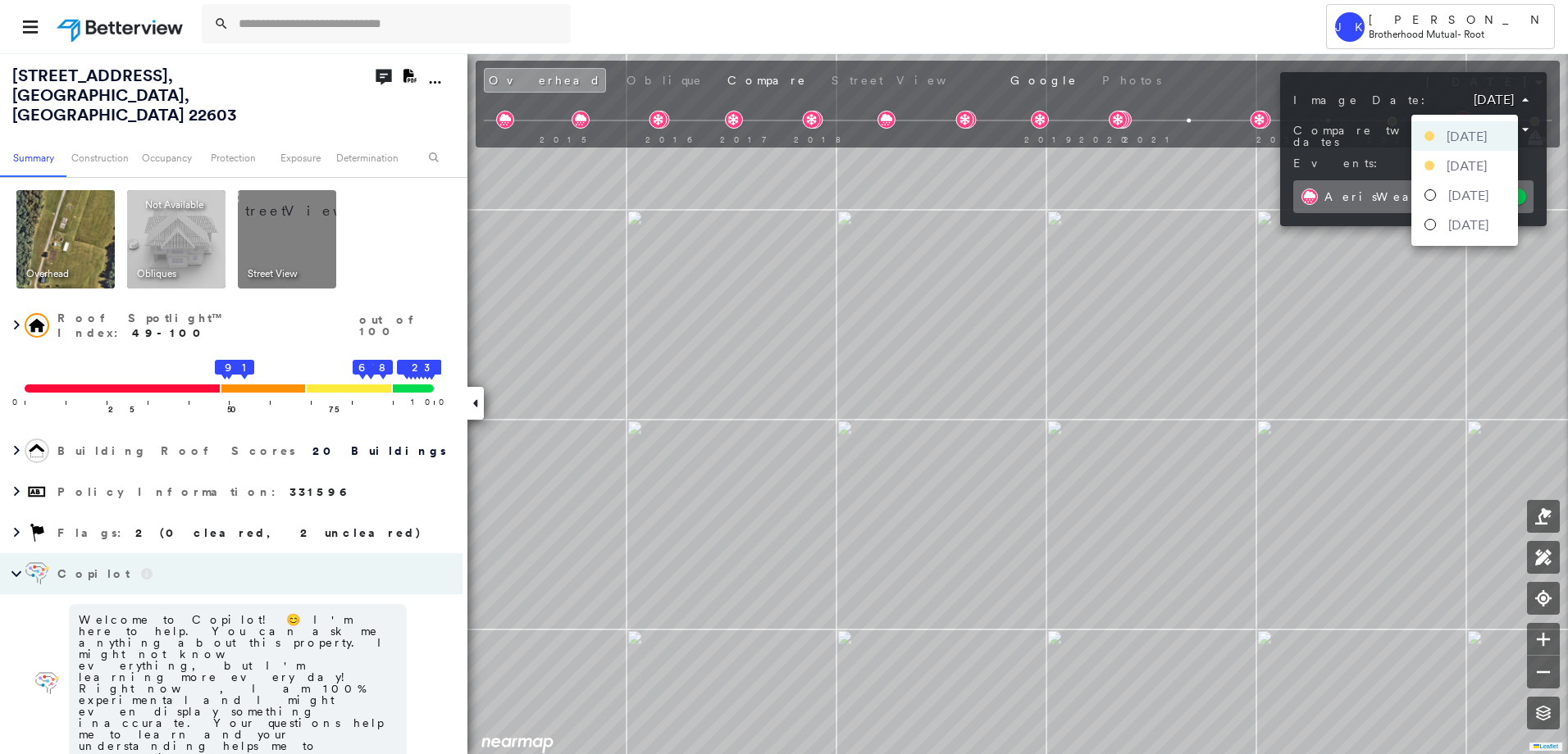 click at bounding box center [784, 377] 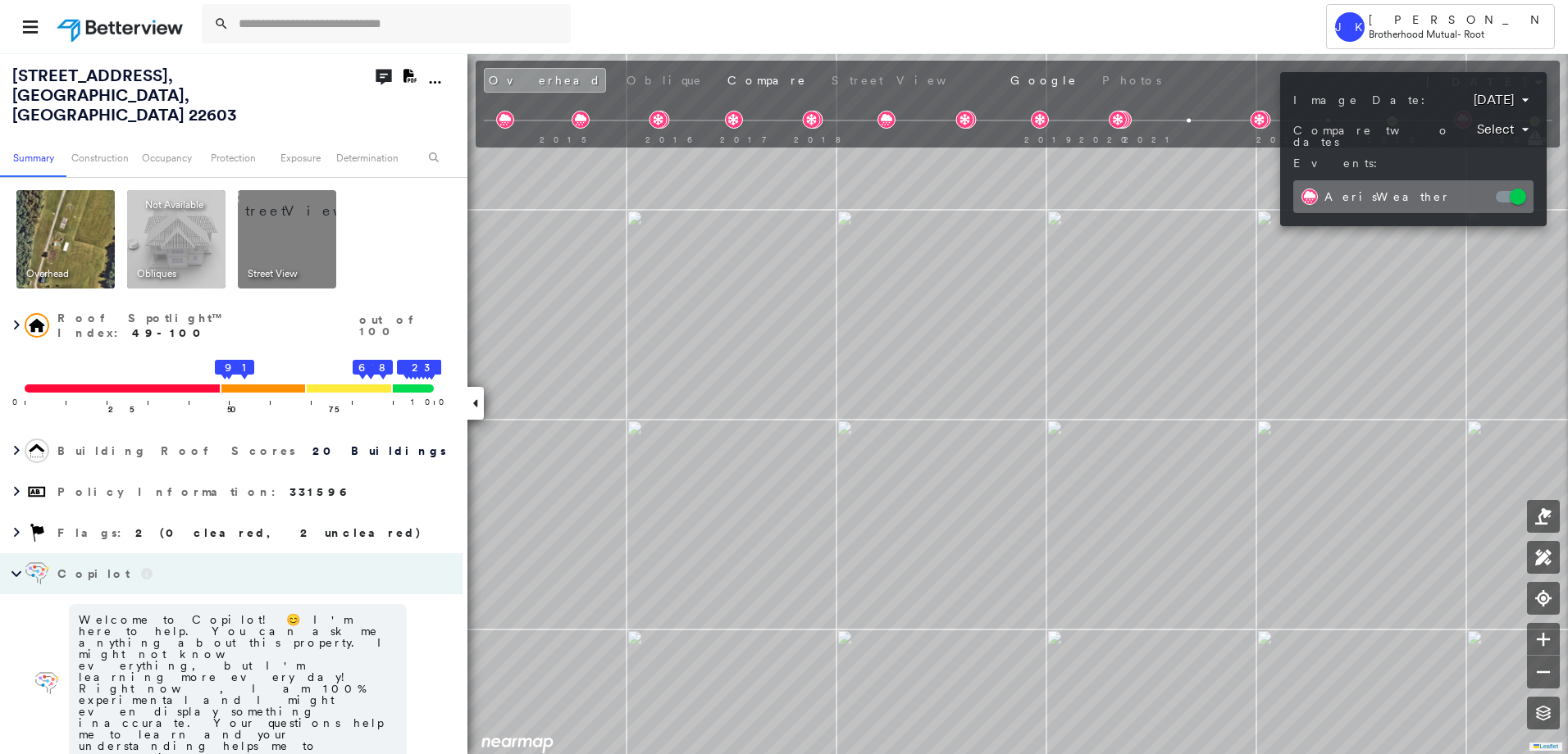 click at bounding box center [784, 377] 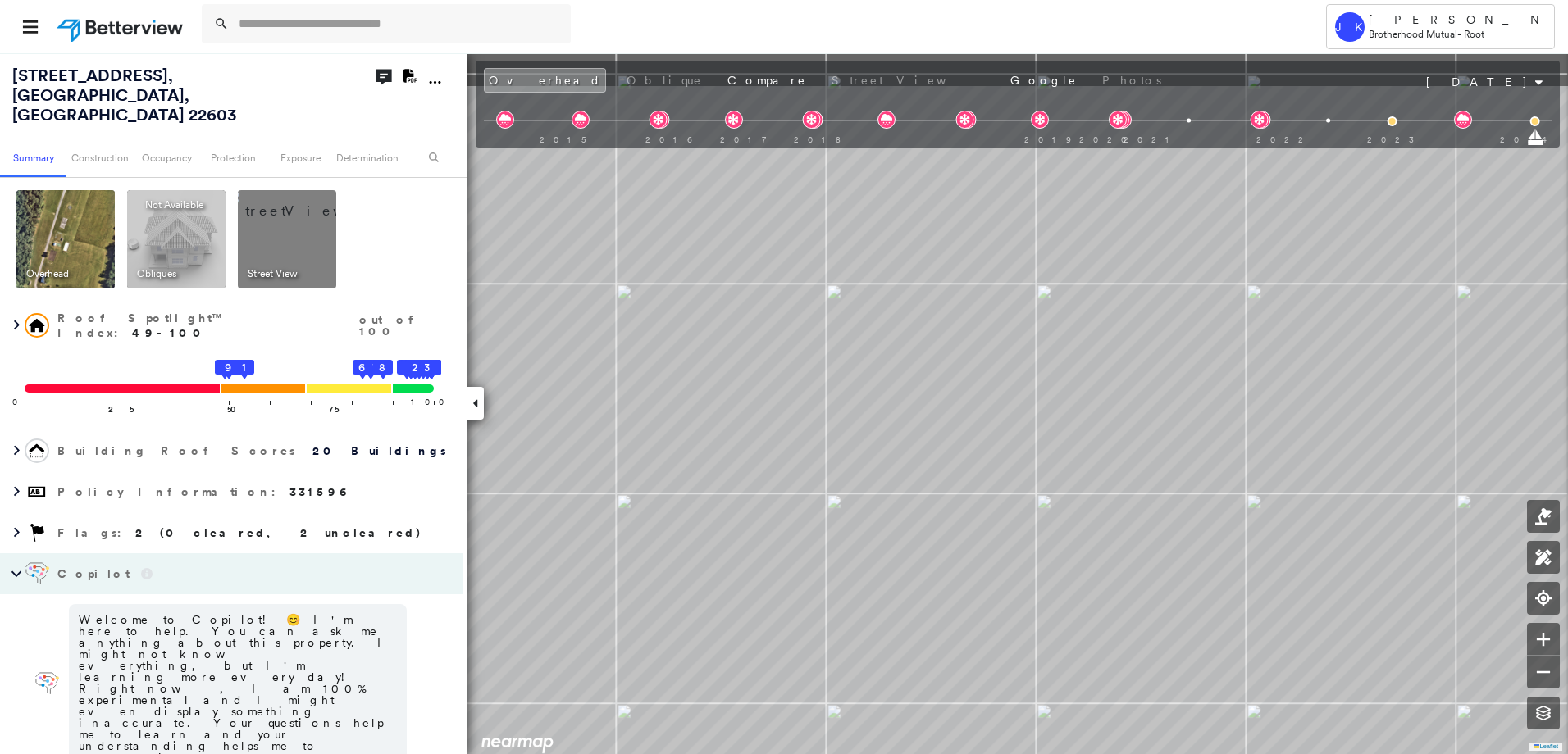 click on "Leaflet" at bounding box center [784, 403] 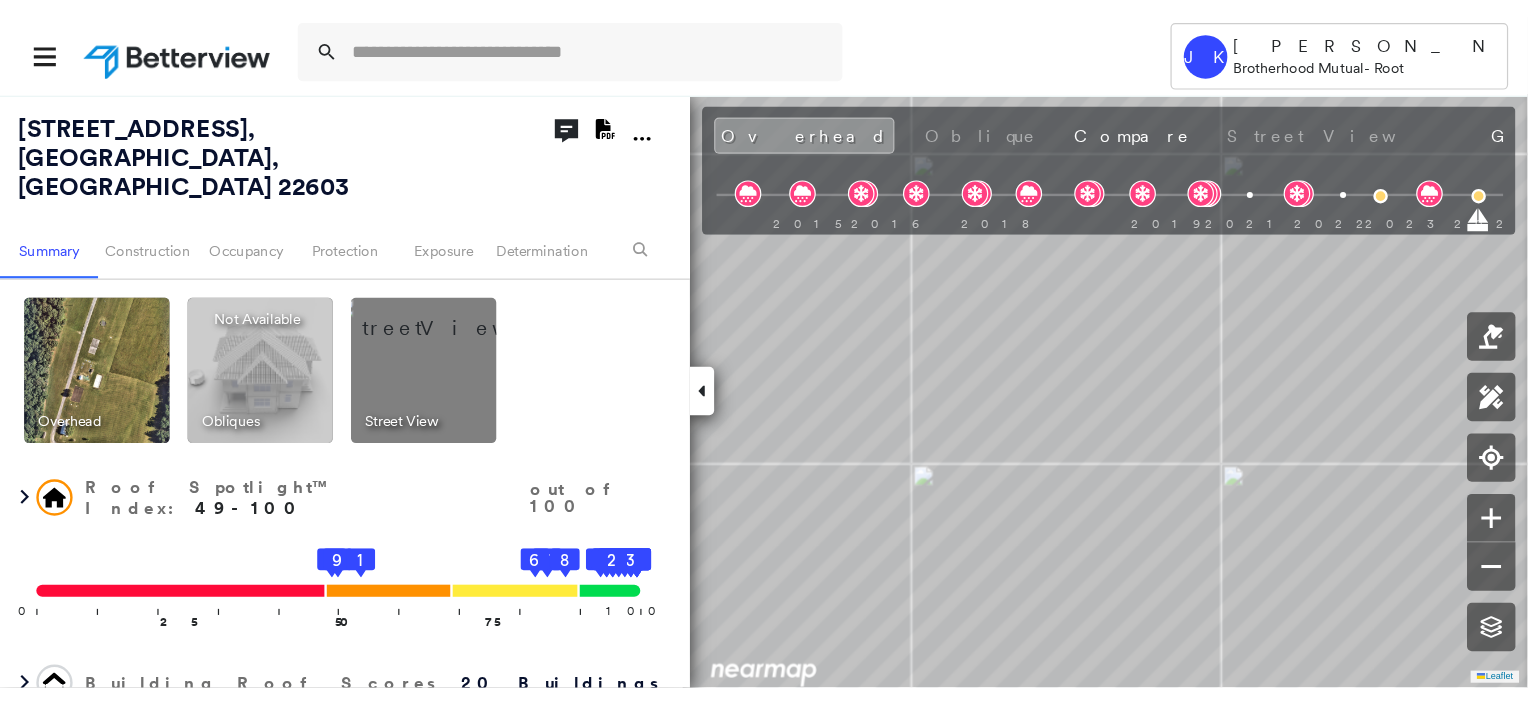 scroll, scrollTop: 36, scrollLeft: 0, axis: vertical 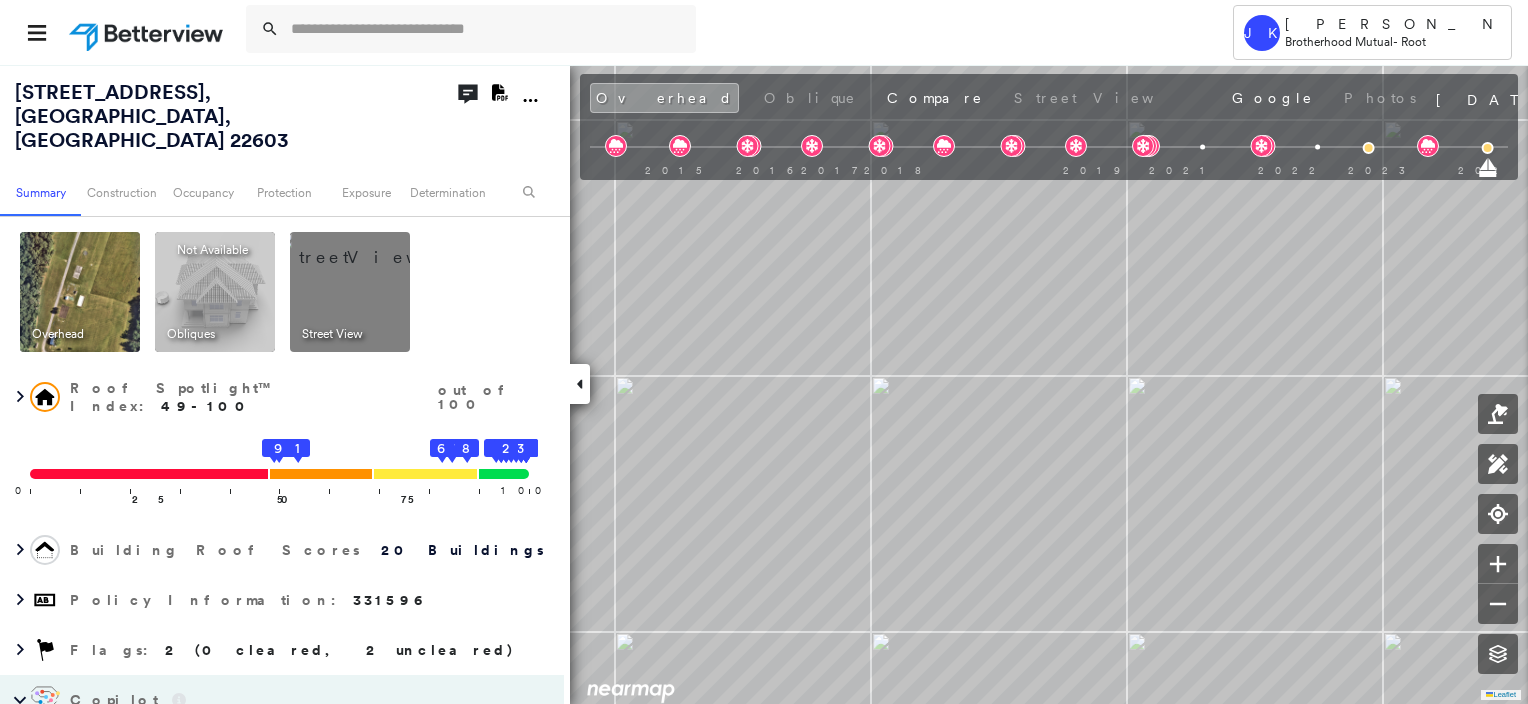 drag, startPoint x: 1133, startPoint y: 558, endPoint x: 996, endPoint y: 165, distance: 416.19467 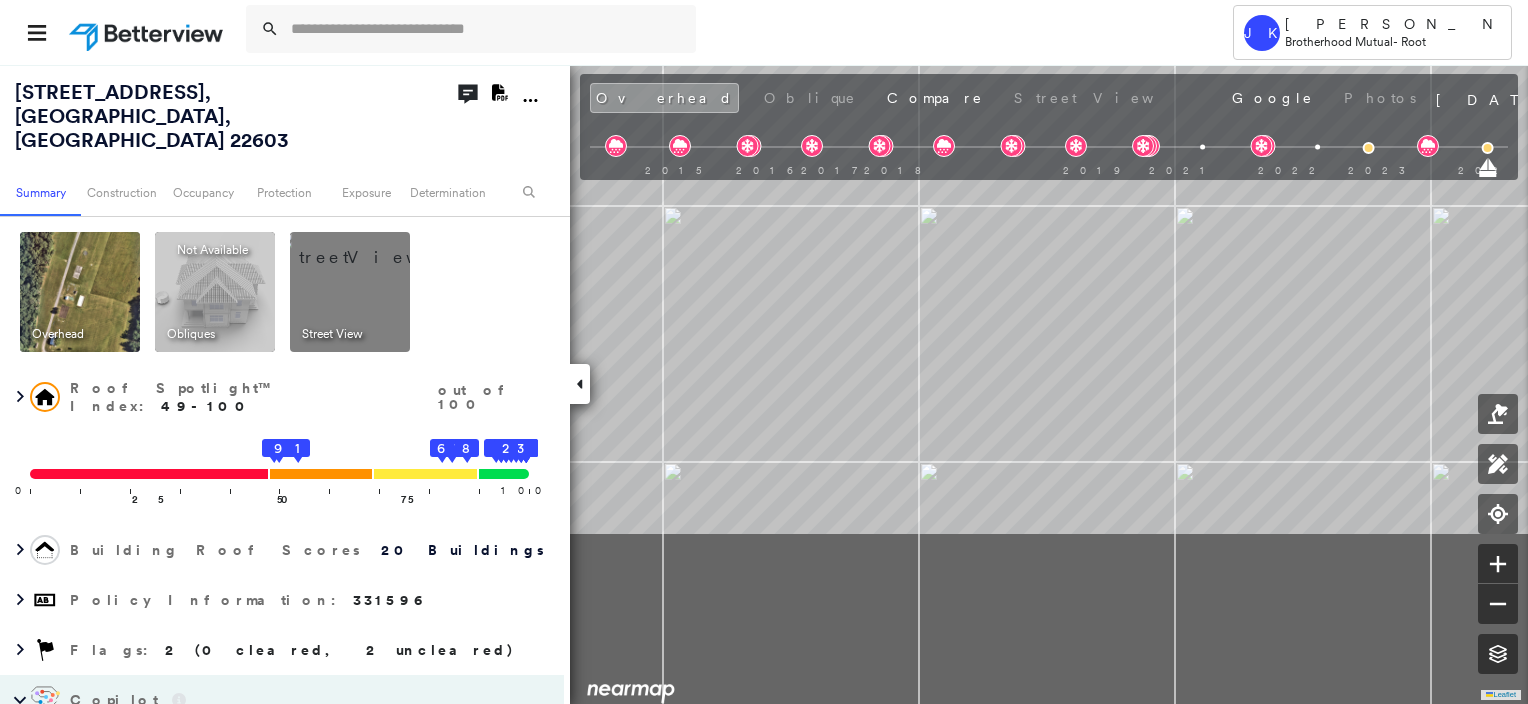 click on "[STREET_ADDRESS] Assigned to:  - Assigned to:  - 331596 Assigned to:  - Open Comments Download PDF Report Summary Construction Occupancy Protection Exposure Determination Overhead Obliques Not Available ; Street View Roof Spotlight™ Index :  49-100 out of 100 0 100 25 50 5 9 75 1 4 20 19 18 17 16 15 14 12 13 11 7 8 6 10 3 2 Building Roof Scores 20 Buildings Policy Information :  331596 Flags :  2 (0 cleared, 2 uncleared) Copilot Welcome to Copilot! 😊
I'm here to help. You can ask me anything about this property. I might not know everything, but I'm learning more every day!  Right now, I am 100% experimental and I might even display something inaccurate. Your questions help me to learn and your understanding helps me to grow! * ​ Construction Roof Spotlights :  Staining, Overhang, Vent Property Features :  Water Hazard, Playground, Yard Debris, Disintegrated Pavement, Nonwooden Construction Material and 1 more Roof Size & Shape :  20 buildings  Occupancy Exposure" at bounding box center [764, 384] 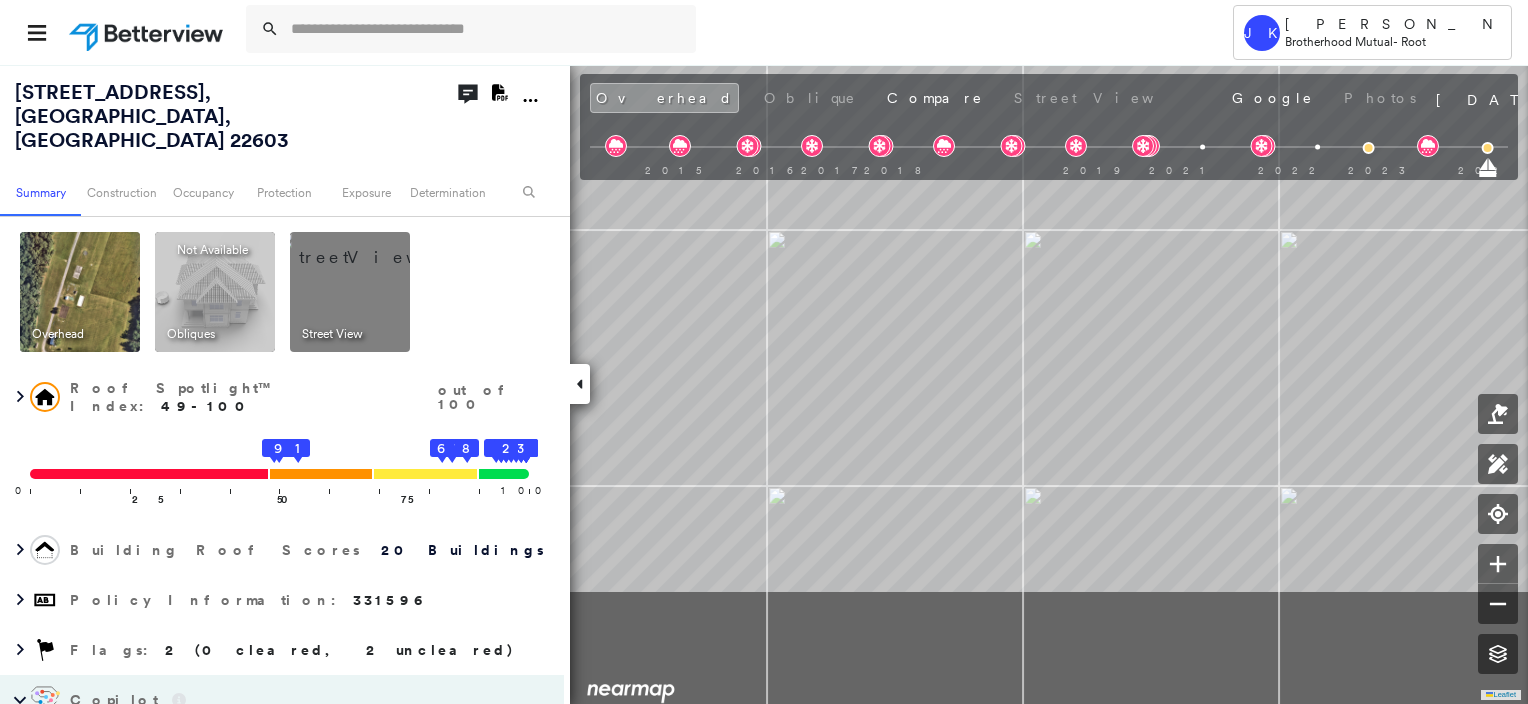 click on "[STREET_ADDRESS] Assigned to:  - Assigned to:  - 331596 Assigned to:  - Open Comments Download PDF Report Summary Construction Occupancy Protection Exposure Determination Overhead Obliques Not Available ; Street View Roof Spotlight™ Index :  49-100 out of 100 0 100 25 50 5 9 75 1 4 20 19 18 17 16 15 14 12 13 11 7 8 6 10 3 2 Building Roof Scores 20 Buildings Policy Information :  331596 Flags :  2 (0 cleared, 2 uncleared) Copilot Welcome to Copilot! 😊
I'm here to help. You can ask me anything about this property. I might not know everything, but I'm learning more every day!  Right now, I am 100% experimental and I might even display something inaccurate. Your questions help me to learn and your understanding helps me to grow! * ​ Construction Roof Spotlights :  Staining, Overhang, Vent Property Features :  Water Hazard, Playground, Yard Debris, Disintegrated Pavement, Nonwooden Construction Material and 1 more Roof Size & Shape :  20 buildings  Occupancy Exposure" at bounding box center (764, 384) 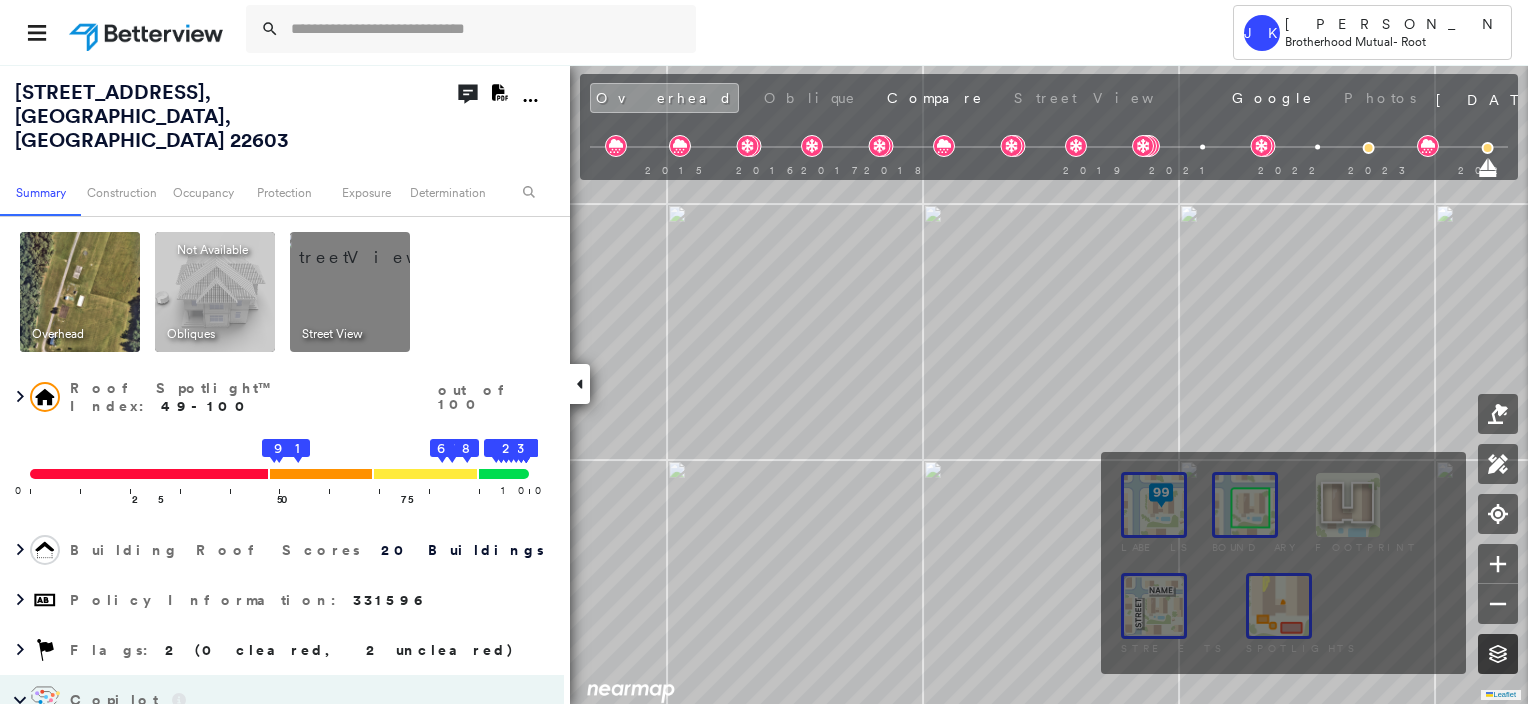 click 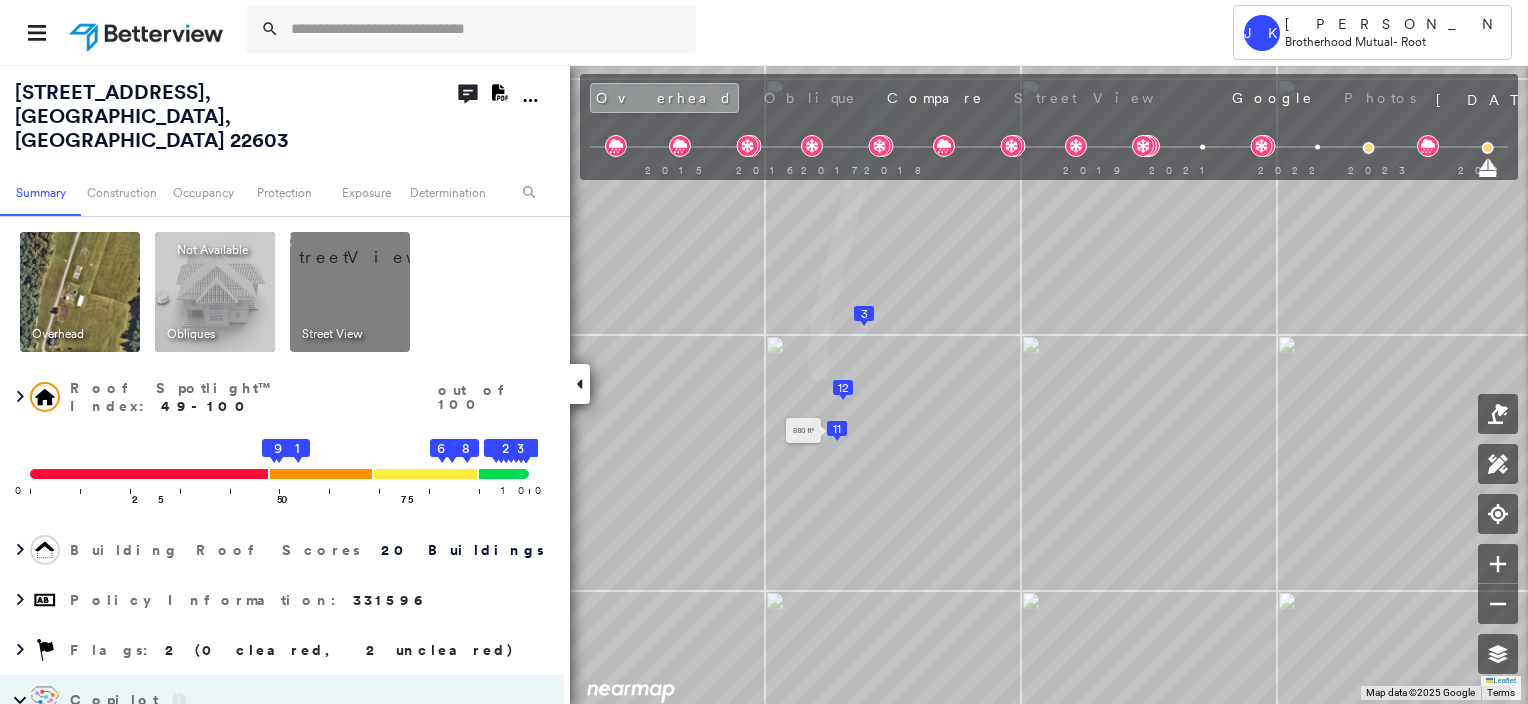 click on "11" at bounding box center (837, 429) 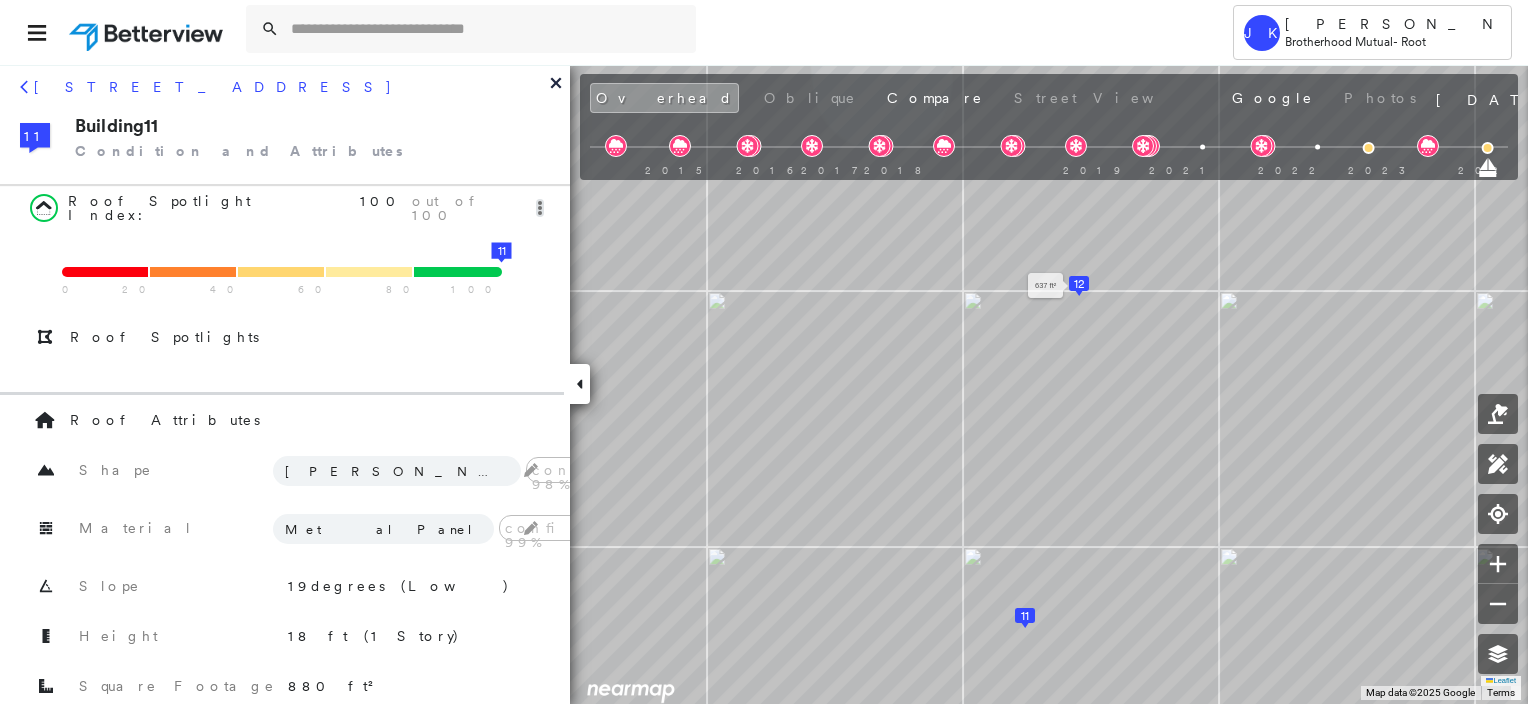 click on "12" at bounding box center [1079, 284] 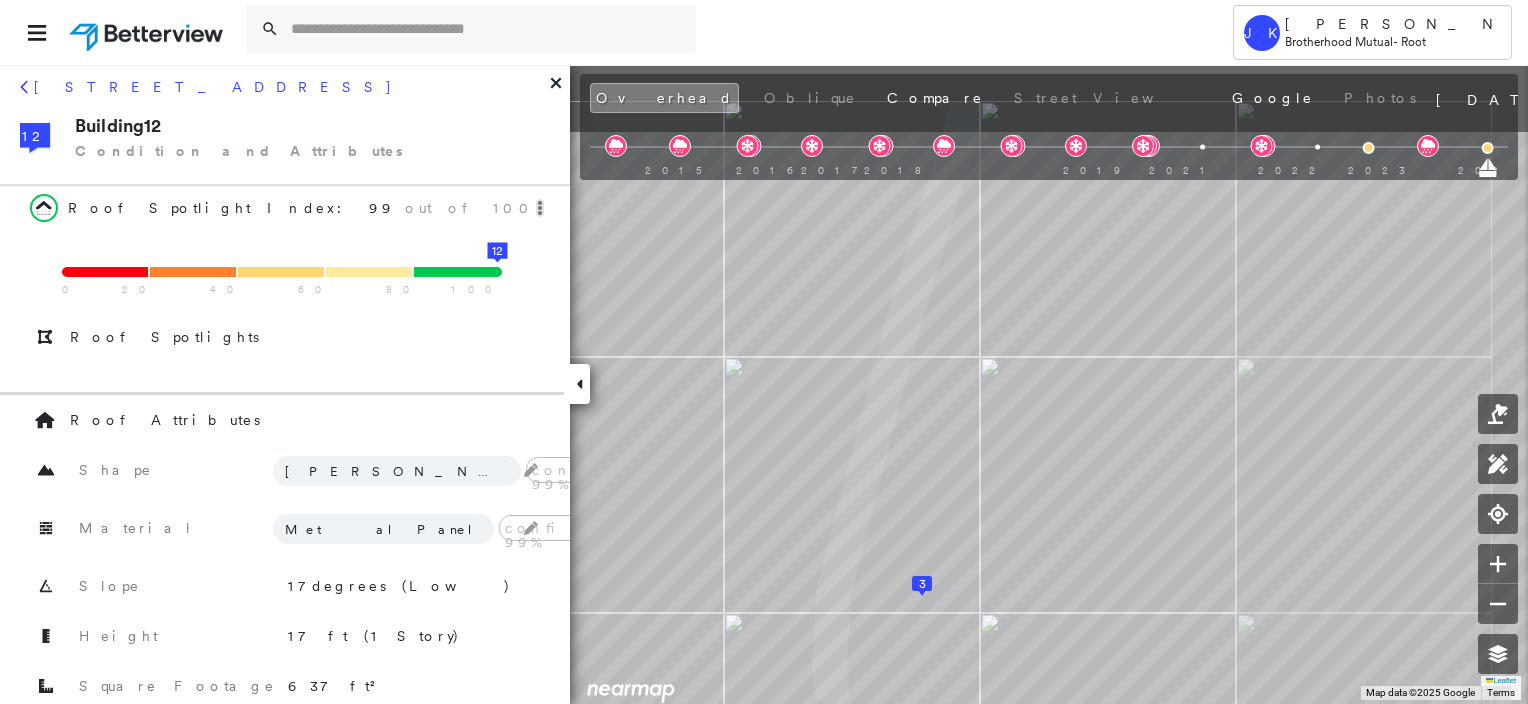click on "Tower JK [PERSON_NAME] Brotherhood Mutual  -   Root [STREET_ADDRESS] 331596 Assigned to:  - Assigned to:  - 331596 Assigned to:  - Open Comments Download PDF Report Summary Construction Occupancy Protection Exposure Determination Overhead Obliques Not Available ; Street View Roof Spotlight™ Index :  49-100 out of 100 0 100 25 50 5 9 75 1 4 20 19 18 17 16 15 14 12 13 11 7 8 6 10 3 2 Building Roof Scores 20 Buildings Policy Information :  331596 Flags :  2 (0 cleared, 2 uncleared) Copilot Welcome to Copilot! 😊
I'm here to help. You can ask me anything about this property. I might not know everything, but I'm learning more every day!  Right now, I am 100% experimental and I might even display something inaccurate. Your questions help me to learn and your understanding helps me to grow! * ​ Construction Roof Spotlights :  Staining, Overhang, Vent Property Features :  Water Hazard, Playground, Yard Debris, Disintegrated Pavement, Nonwooden Construction Material and 1 more" at bounding box center (764, 352) 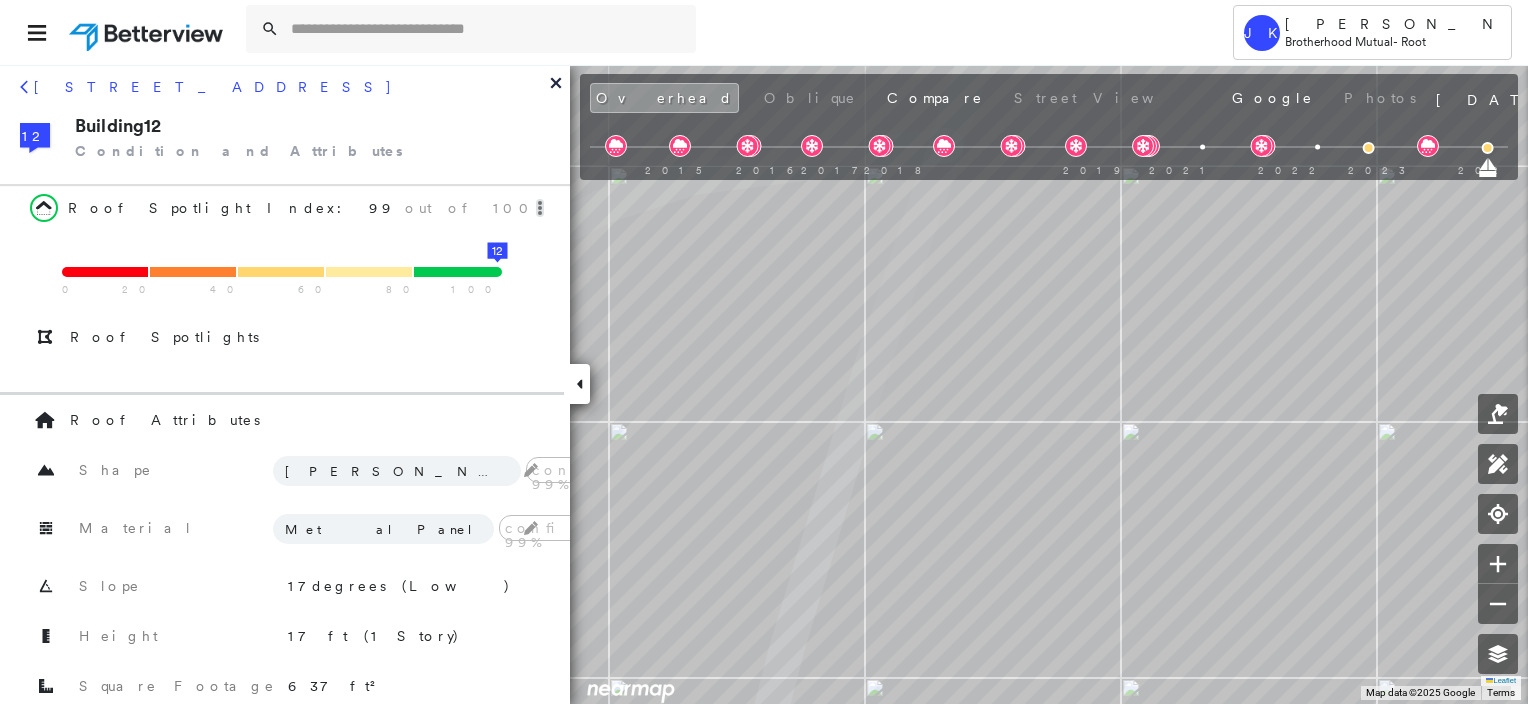 click on "Tower JK [PERSON_NAME] Brotherhood Mutual  -   Root [STREET_ADDRESS] 331596 Assigned to:  - Assigned to:  - 331596 Assigned to:  - Open Comments Download PDF Report Summary Construction Occupancy Protection Exposure Determination Overhead Obliques Not Available ; Street View Roof Spotlight™ Index :  49-100 out of 100 0 100 25 50 5 9 75 1 4 20 19 18 17 16 15 14 12 13 11 7 8 6 10 3 2 Building Roof Scores 20 Buildings Policy Information :  331596 Flags :  2 (0 cleared, 2 uncleared) Copilot Welcome to Copilot! 😊
I'm here to help. You can ask me anything about this property. I might not know everything, but I'm learning more every day!  Right now, I am 100% experimental and I might even display something inaccurate. Your questions help me to learn and your understanding helps me to grow! * ​ Construction Roof Spotlights :  Staining, Overhang, Vent Property Features :  Water Hazard, Playground, Yard Debris, Disintegrated Pavement, Nonwooden Construction Material and 1 more" at bounding box center [764, 352] 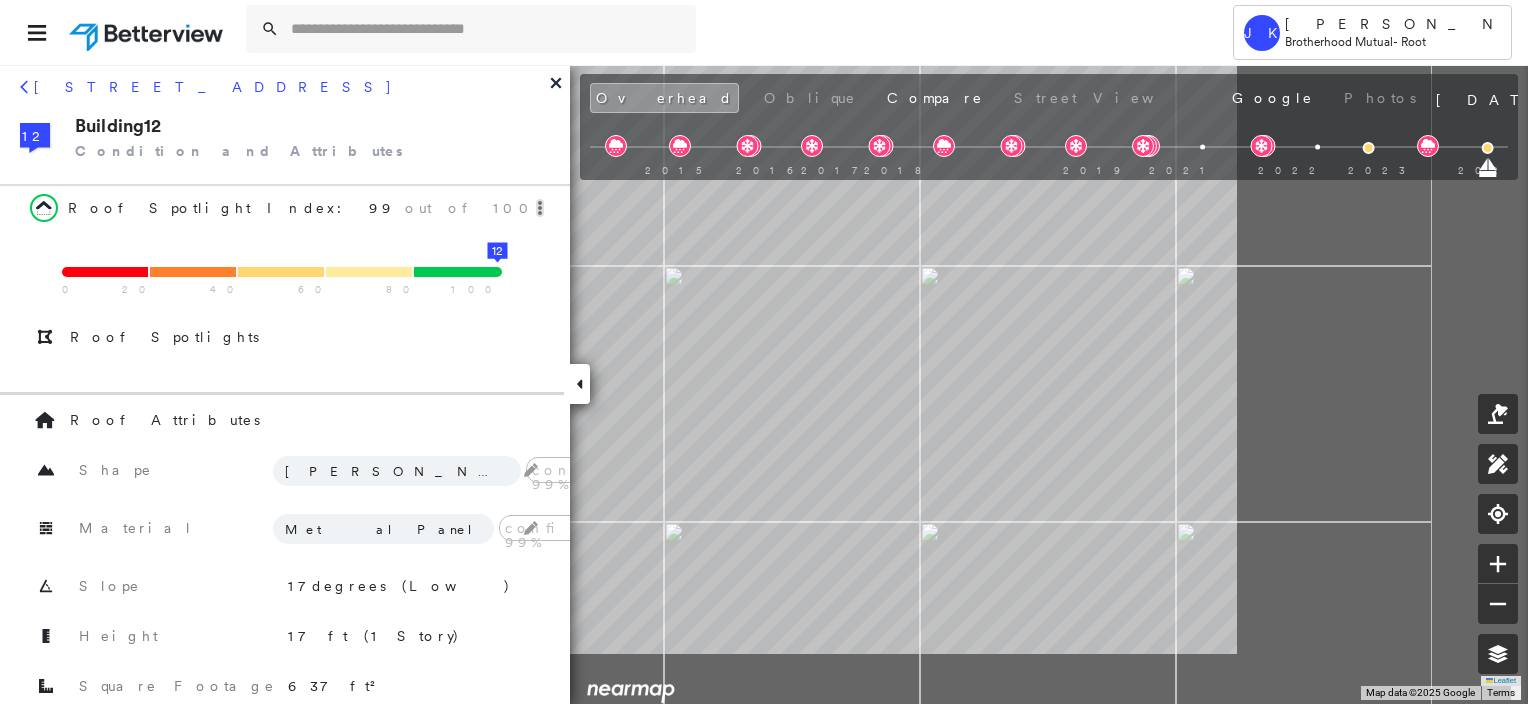 click on "[STREET_ADDRESS] Assigned to:  - Assigned to:  - 331596 Assigned to:  - Open Comments Download PDF Report Summary Construction Occupancy Protection Exposure Determination Overhead Obliques Not Available ; Street View Roof Spotlight™ Index :  49-100 out of 100 0 100 25 50 5 9 75 1 4 20 19 18 17 16 15 14 12 13 11 7 8 6 10 3 2 Building Roof Scores 20 Buildings Policy Information :  331596 Flags :  2 (0 cleared, 2 uncleared) Copilot Welcome to Copilot! 😊
I'm here to help. You can ask me anything about this property. I might not know everything, but I'm learning more every day!  Right now, I am 100% experimental and I might even display something inaccurate. Your questions help me to learn and your understanding helps me to grow! * ​ Construction Roof Spotlights :  Staining, Overhang, Vent Property Features :  Water Hazard, Playground, Yard Debris, Disintegrated Pavement, Nonwooden Construction Material and 1 more Roof Size & Shape :  20 buildings  Occupancy Exposure" at bounding box center (764, 384) 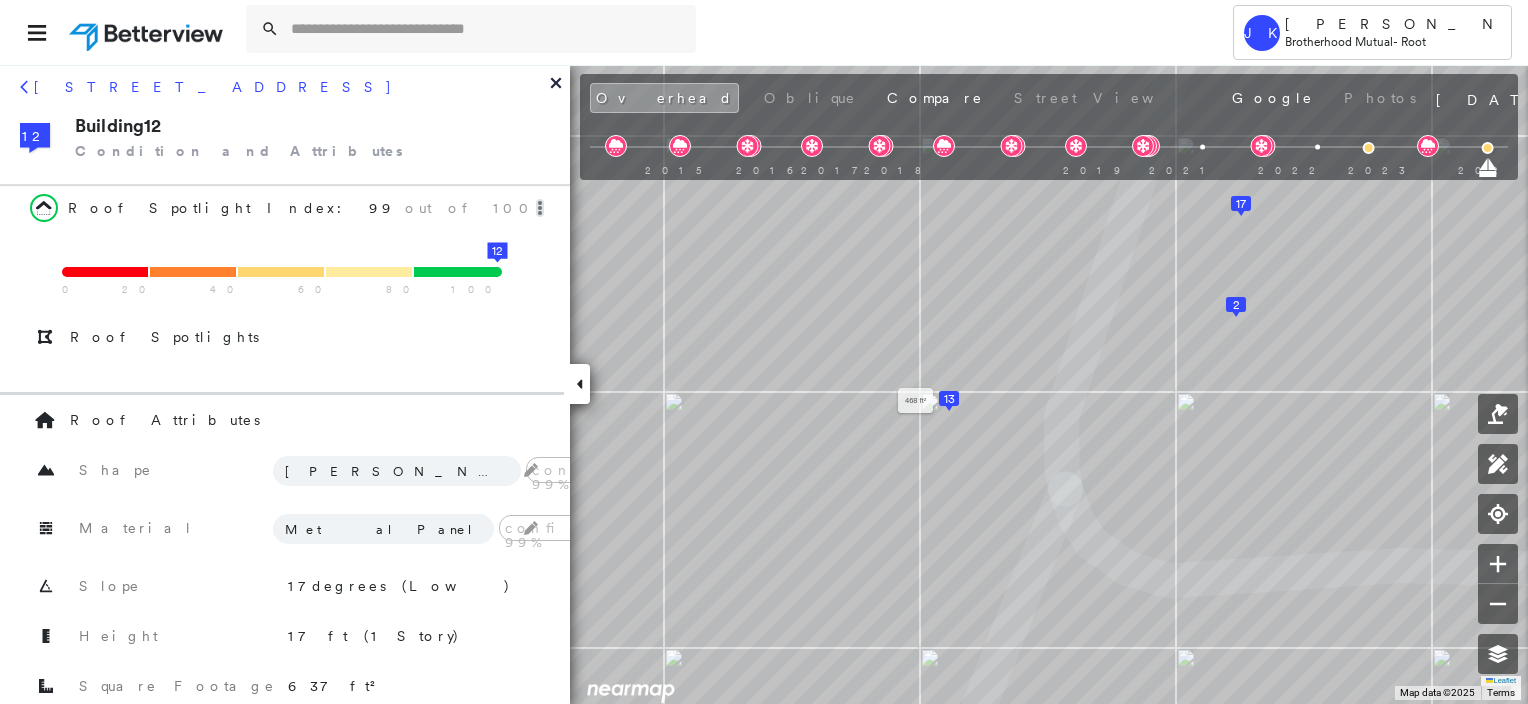 click on "13" at bounding box center (949, 399) 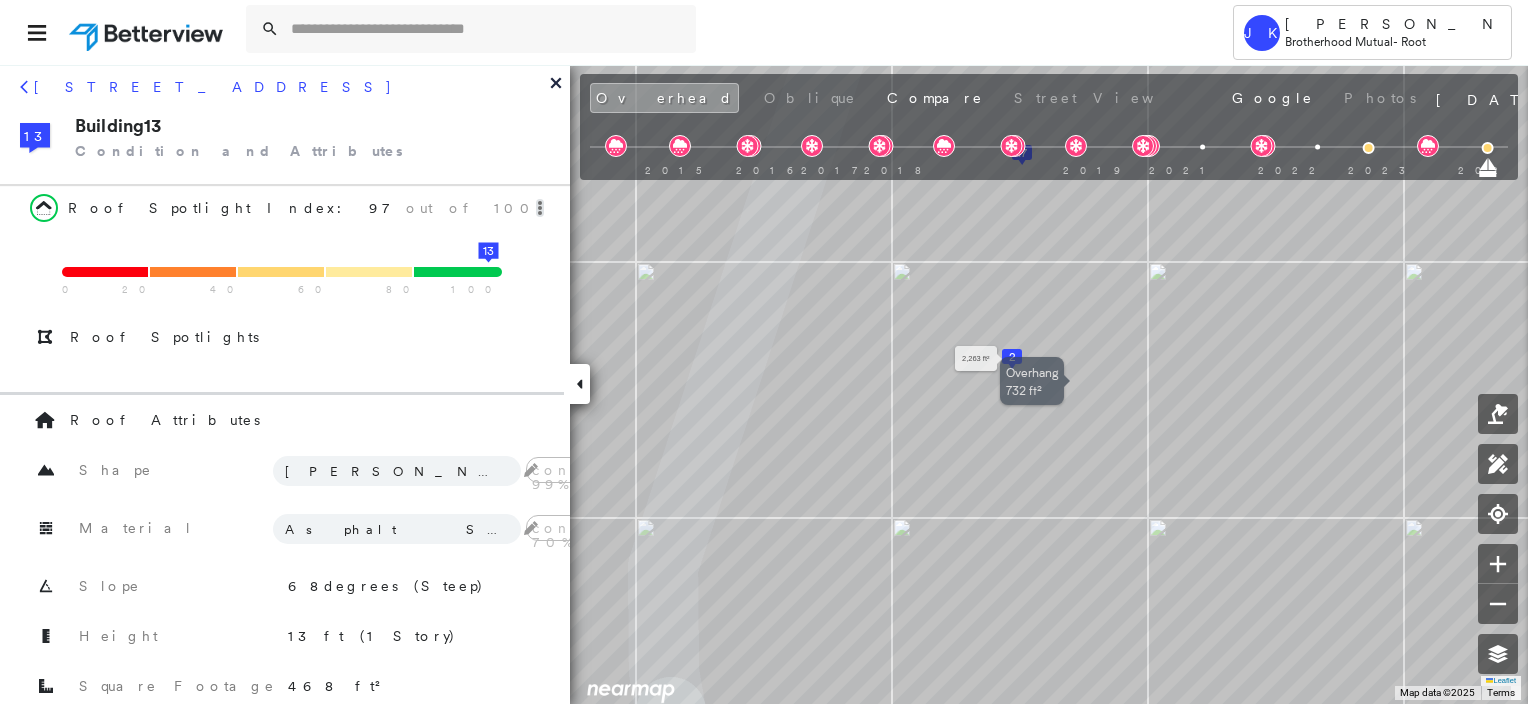 click on "2" at bounding box center (1012, 357) 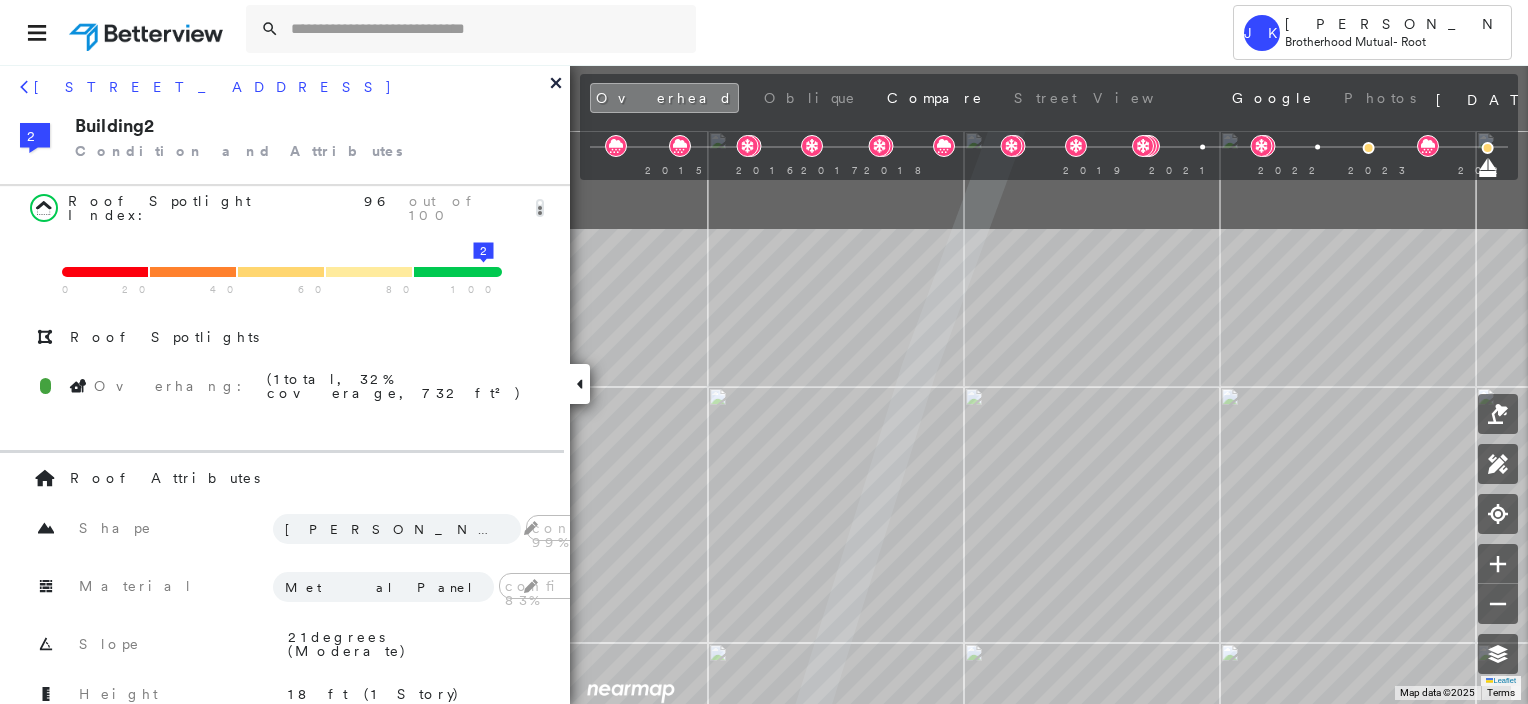 click on "Tower JK [PERSON_NAME] Brotherhood Mutual  -   Root [STREET_ADDRESS] 331596 Assigned to:  - Assigned to:  - 331596 Assigned to:  - Open Comments Download PDF Report Summary Construction Occupancy Protection Exposure Determination Overhead Obliques Not Available ; Street View Roof Spotlight™ Index :  49-100 out of 100 0 100 25 50 5 9 75 1 4 20 19 18 17 16 15 14 12 13 11 7 8 6 10 3 2 Building Roof Scores 20 Buildings Policy Information :  331596 Flags :  2 (0 cleared, 2 uncleared) Copilot Welcome to Copilot! 😊
I'm here to help. You can ask me anything about this property. I might not know everything, but I'm learning more every day!  Right now, I am 100% experimental and I might even display something inaccurate. Your questions help me to learn and your understanding helps me to grow! * ​ Construction Roof Spotlights :  Staining, Overhang, Vent Property Features :  Water Hazard, Playground, Yard Debris, Disintegrated Pavement, Nonwooden Construction Material and 1 more" at bounding box center (764, 352) 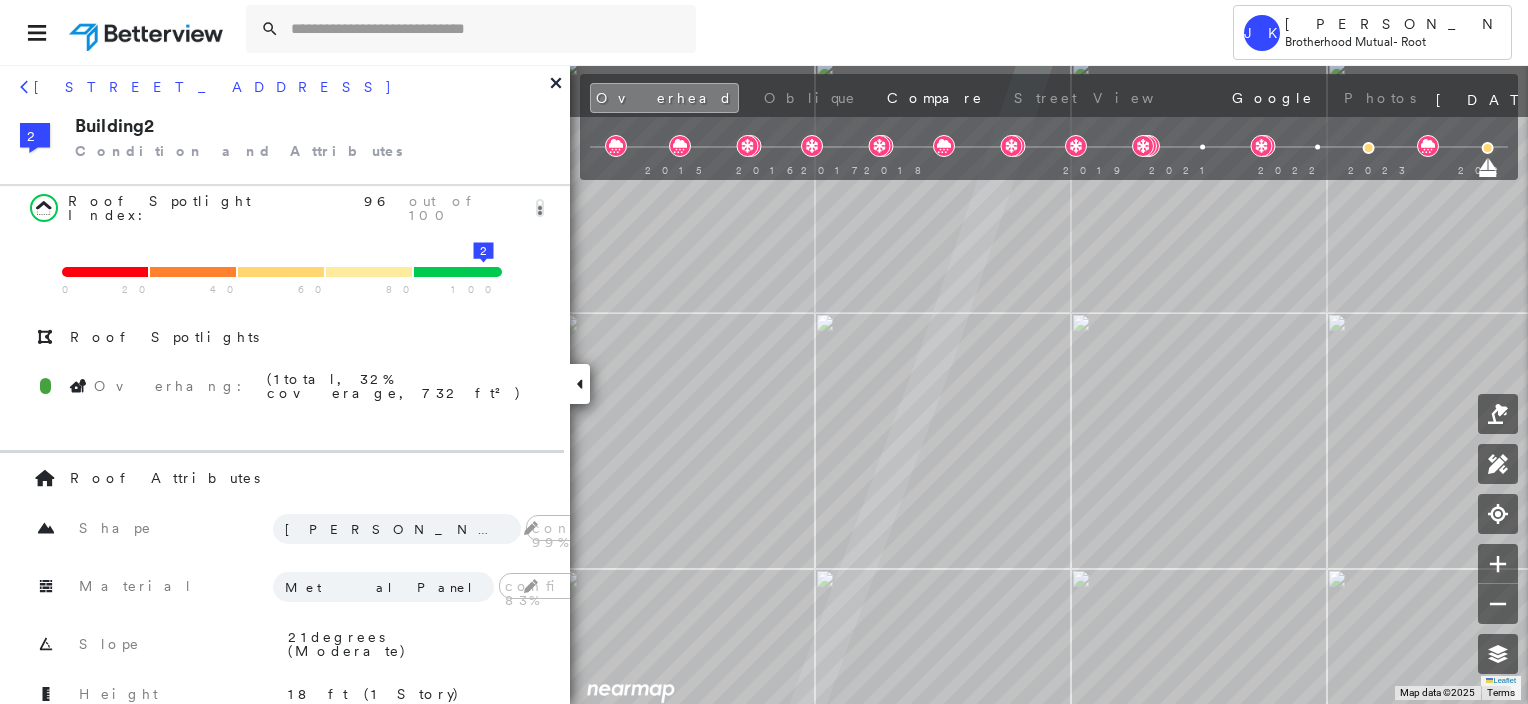 click on "Tower JK [PERSON_NAME] Brotherhood Mutual  -   Root [STREET_ADDRESS] 331596 Assigned to:  - Assigned to:  - 331596 Assigned to:  - Open Comments Download PDF Report Summary Construction Occupancy Protection Exposure Determination Overhead Obliques Not Available ; Street View Roof Spotlight™ Index :  49-100 out of 100 0 100 25 50 5 9 75 1 4 20 19 18 17 16 15 14 12 13 11 7 8 6 10 3 2 Building Roof Scores 20 Buildings Policy Information :  331596 Flags :  2 (0 cleared, 2 uncleared) Copilot Welcome to Copilot! 😊
I'm here to help. You can ask me anything about this property. I might not know everything, but I'm learning more every day!  Right now, I am 100% experimental and I might even display something inaccurate. Your questions help me to learn and your understanding helps me to grow! * ​ Construction Roof Spotlights :  Staining, Overhang, Vent Property Features :  Water Hazard, Playground, Yard Debris, Disintegrated Pavement, Nonwooden Construction Material and 1 more" at bounding box center [764, 352] 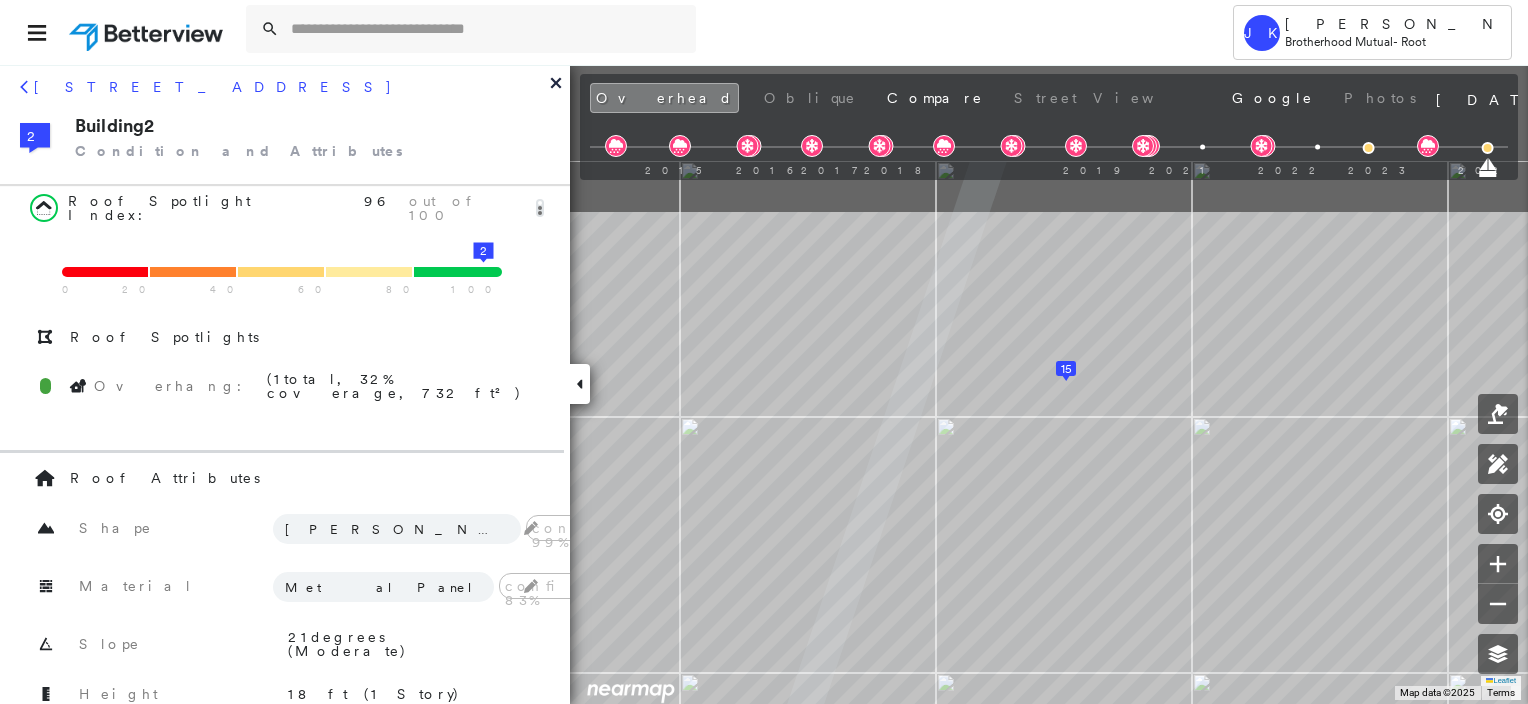 click on "Tower JK [PERSON_NAME] Brotherhood Mutual  -   Root [STREET_ADDRESS] 331596 Assigned to:  - Assigned to:  - 331596 Assigned to:  - Open Comments Download PDF Report Summary Construction Occupancy Protection Exposure Determination Overhead Obliques Not Available ; Street View Roof Spotlight™ Index :  49-100 out of 100 0 100 25 50 5 9 75 1 4 20 19 18 17 16 15 14 12 13 11 7 8 6 10 3 2 Building Roof Scores 20 Buildings Policy Information :  331596 Flags :  2 (0 cleared, 2 uncleared) Copilot Welcome to Copilot! 😊
I'm here to help. You can ask me anything about this property. I might not know everything, but I'm learning more every day!  Right now, I am 100% experimental and I might even display something inaccurate. Your questions help me to learn and your understanding helps me to grow! * ​ Construction Roof Spotlights :  Staining, Overhang, Vent Property Features :  Water Hazard, Playground, Yard Debris, Disintegrated Pavement, Nonwooden Construction Material and 1 more" at bounding box center (764, 352) 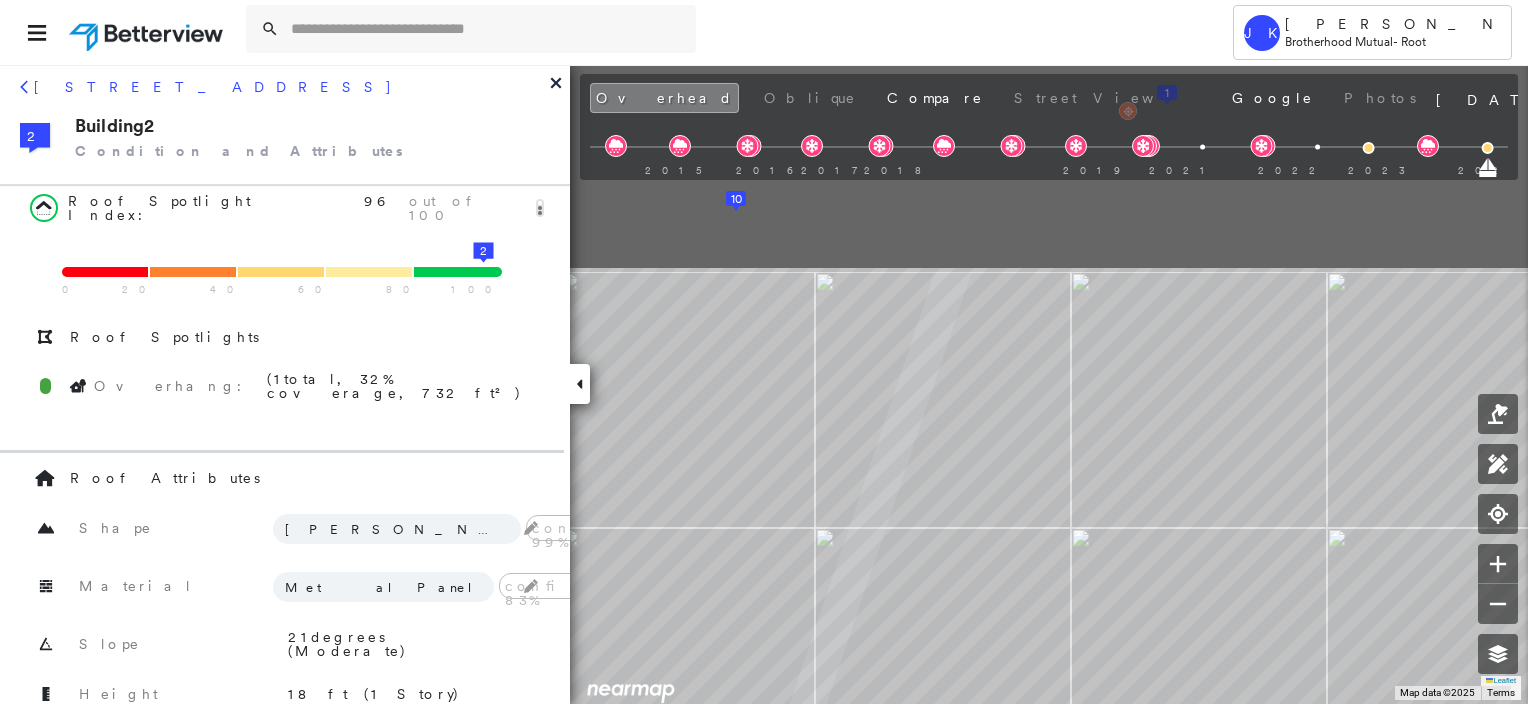 click on "Tower JK [PERSON_NAME] Brotherhood Mutual  -   Root [STREET_ADDRESS] 331596 Assigned to:  - Assigned to:  - 331596 Assigned to:  - Open Comments Download PDF Report Summary Construction Occupancy Protection Exposure Determination Overhead Obliques Not Available ; Street View Roof Spotlight™ Index :  49-100 out of 100 0 100 25 50 5 9 75 1 4 20 19 18 17 16 15 14 12 13 11 7 8 6 10 3 2 Building Roof Scores 20 Buildings Policy Information :  331596 Flags :  2 (0 cleared, 2 uncleared) Copilot Welcome to Copilot! 😊
I'm here to help. You can ask me anything about this property. I might not know everything, but I'm learning more every day!  Right now, I am 100% experimental and I might even display something inaccurate. Your questions help me to learn and your understanding helps me to grow! * ​ Construction Roof Spotlights :  Staining, Overhang, Vent Property Features :  Water Hazard, Playground, Yard Debris, Disintegrated Pavement, Nonwooden Construction Material and 1 more" at bounding box center (764, 352) 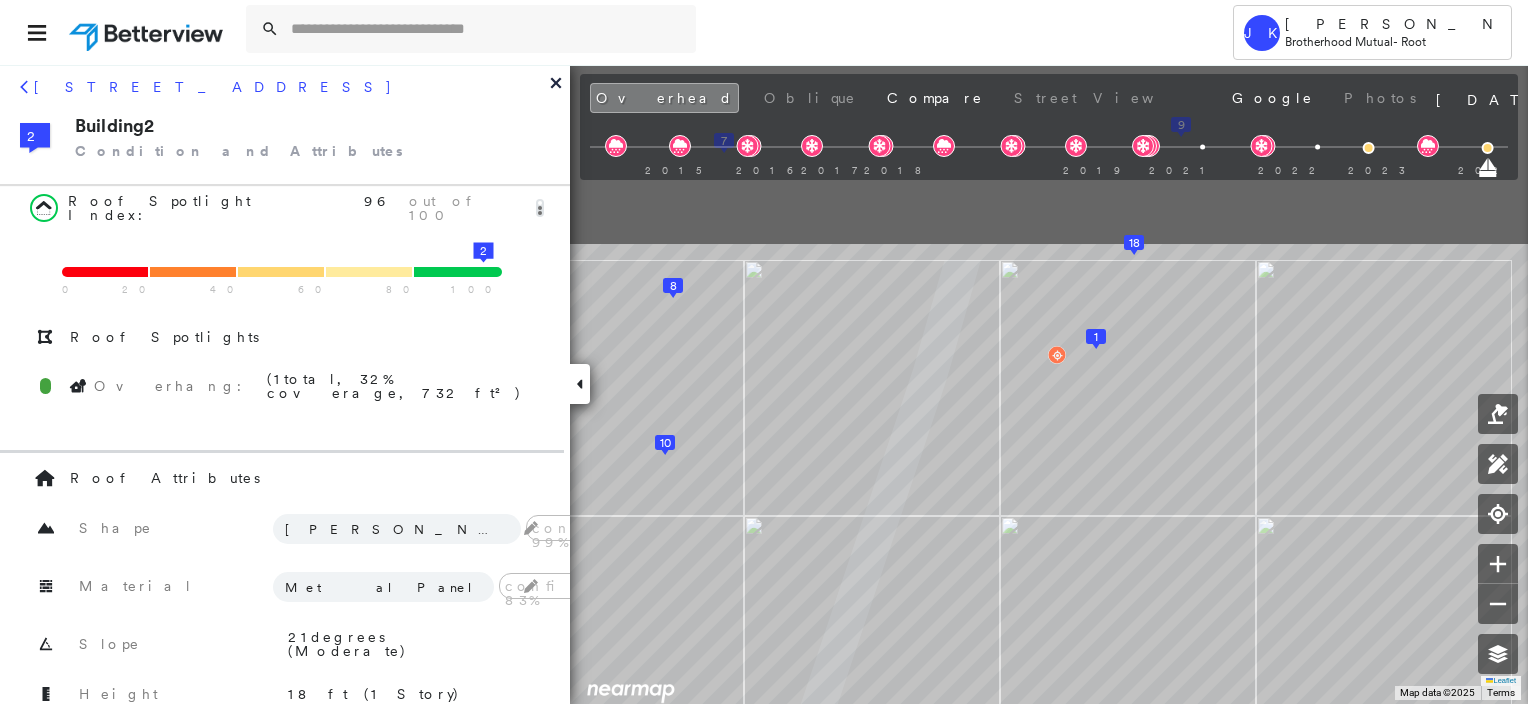 click on "Tower JK [PERSON_NAME] Brotherhood Mutual  -   Root [STREET_ADDRESS] 331596 Assigned to:  - Assigned to:  - 331596 Assigned to:  - Open Comments Download PDF Report Summary Construction Occupancy Protection Exposure Determination Overhead Obliques Not Available ; Street View Roof Spotlight™ Index :  49-100 out of 100 0 100 25 50 5 9 75 1 4 20 19 18 17 16 15 14 12 13 11 7 8 6 10 3 2 Building Roof Scores 20 Buildings Policy Information :  331596 Flags :  2 (0 cleared, 2 uncleared) Copilot Welcome to Copilot! 😊
I'm here to help. You can ask me anything about this property. I might not know everything, but I'm learning more every day!  Right now, I am 100% experimental and I might even display something inaccurate. Your questions help me to learn and your understanding helps me to grow! * ​ Construction Roof Spotlights :  Staining, Overhang, Vent Property Features :  Water Hazard, Playground, Yard Debris, Disintegrated Pavement, Nonwooden Construction Material and 1 more" at bounding box center [764, 352] 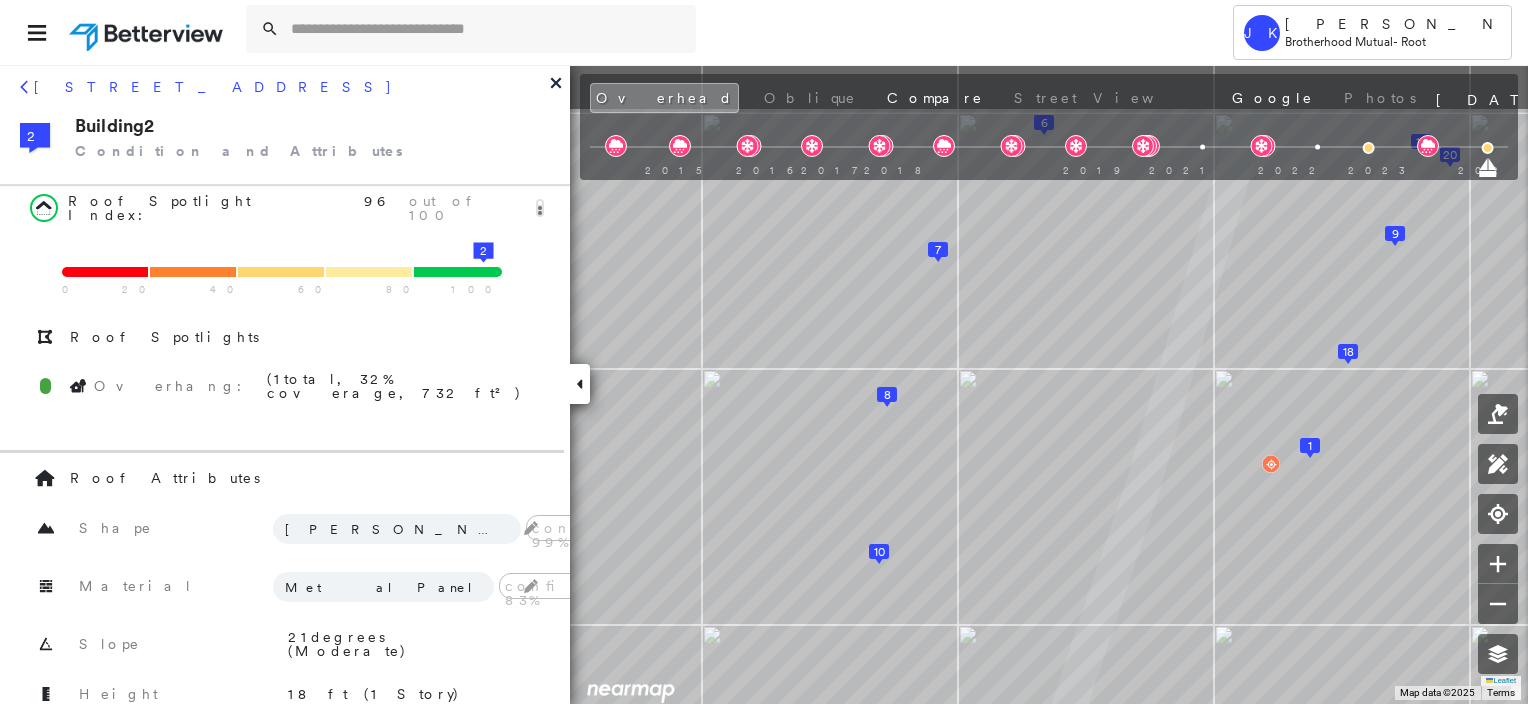 click on "Tower JK [PERSON_NAME] Brotherhood Mutual  -   Root [STREET_ADDRESS] 331596 Assigned to:  - Assigned to:  - 331596 Assigned to:  - Open Comments Download PDF Report Summary Construction Occupancy Protection Exposure Determination Overhead Obliques Not Available ; Street View Roof Spotlight™ Index :  49-100 out of 100 0 100 25 50 5 9 75 1 4 20 19 18 17 16 15 14 12 13 11 7 8 6 10 3 2 Building Roof Scores 20 Buildings Policy Information :  331596 Flags :  2 (0 cleared, 2 uncleared) Copilot Welcome to Copilot! 😊
I'm here to help. You can ask me anything about this property. I might not know everything, but I'm learning more every day!  Right now, I am 100% experimental and I might even display something inaccurate. Your questions help me to learn and your understanding helps me to grow! * ​ Construction Roof Spotlights :  Staining, Overhang, Vent Property Features :  Water Hazard, Playground, Yard Debris, Disintegrated Pavement, Nonwooden Construction Material and 1 more" at bounding box center (764, 352) 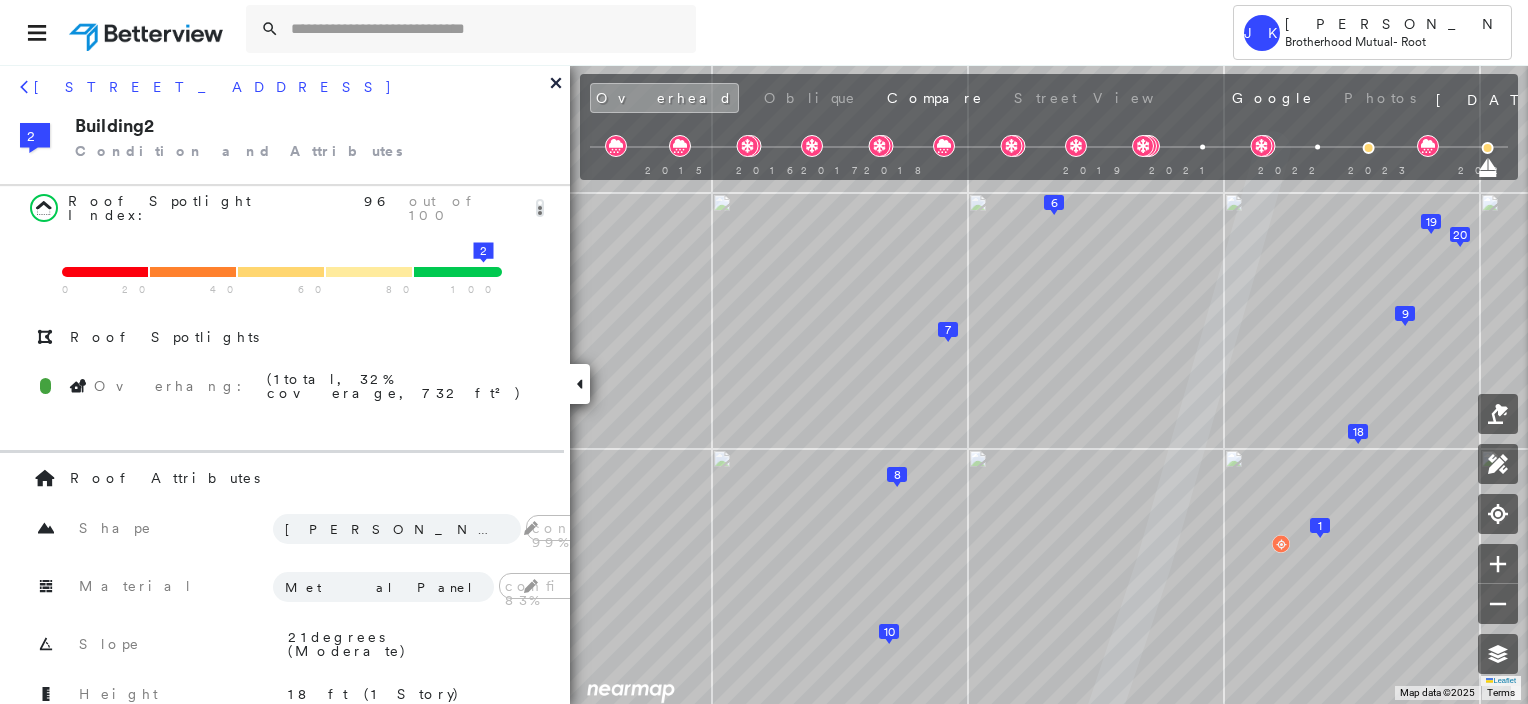 click on "10" at bounding box center (889, 632) 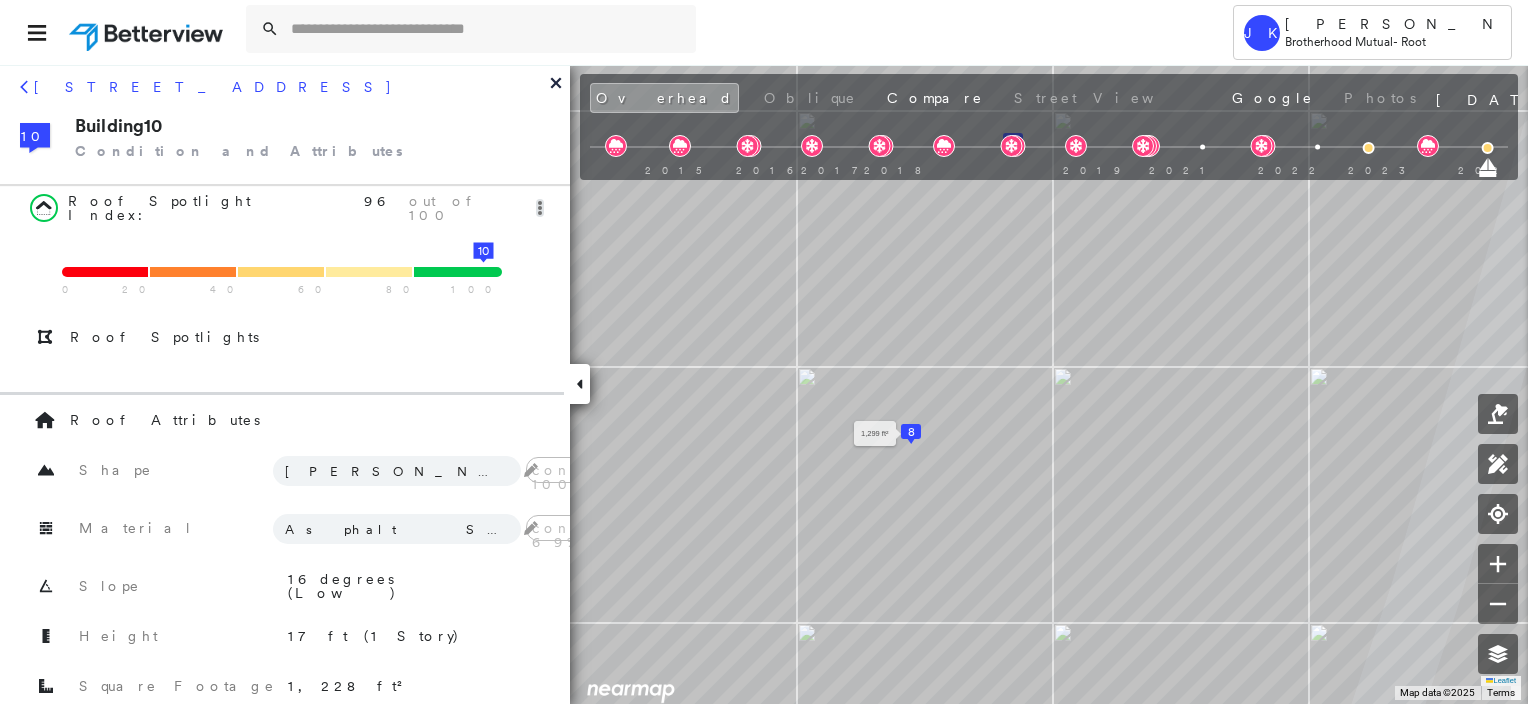 click on "8" at bounding box center (911, 432) 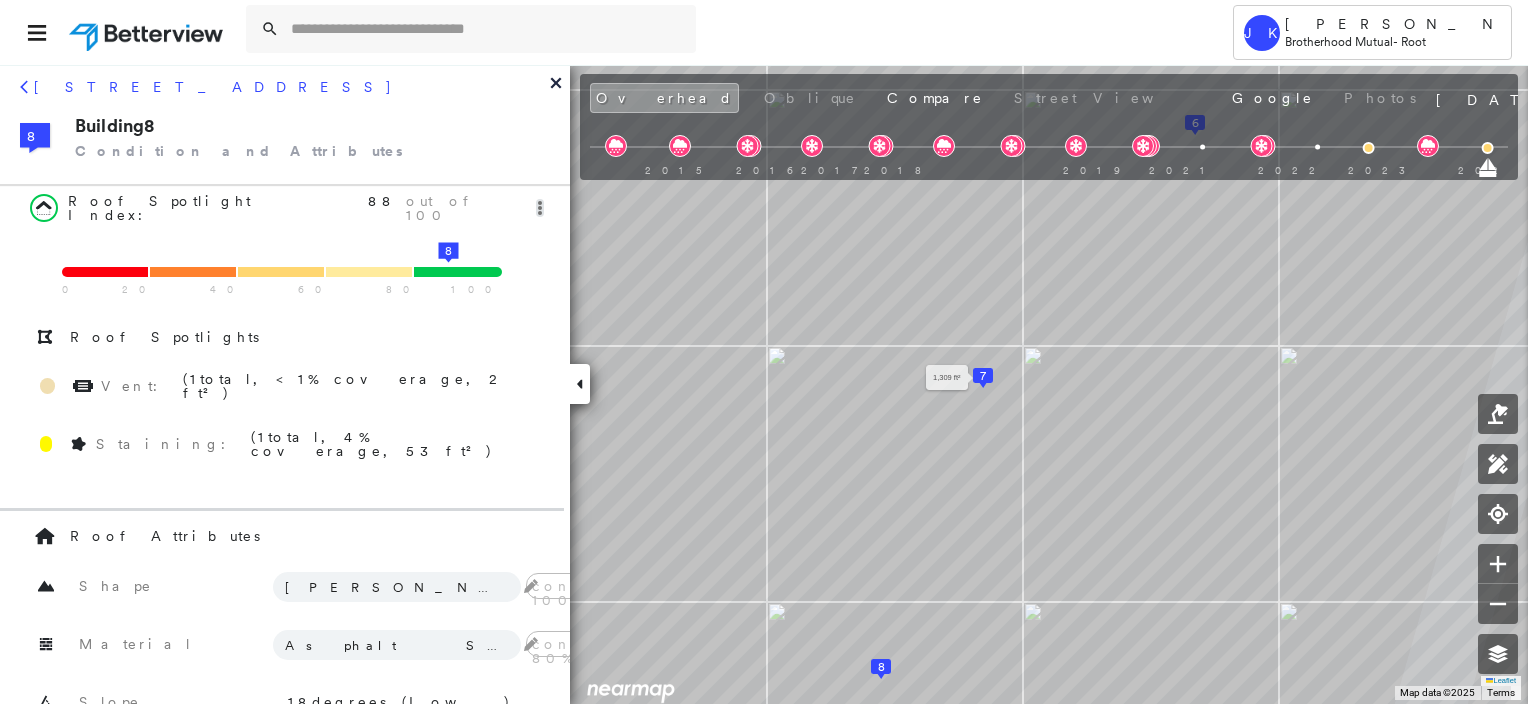 click on "7" at bounding box center (983, 376) 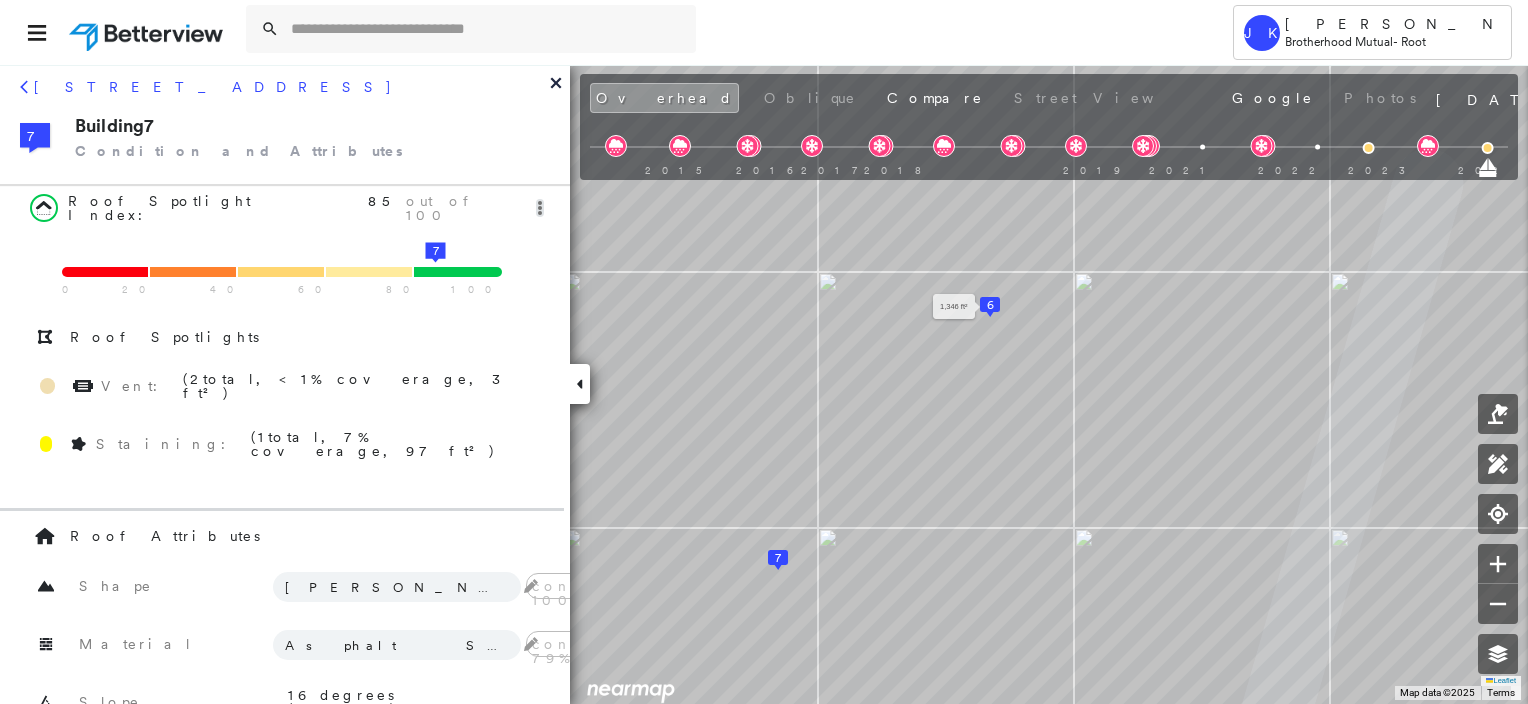 click on "6" at bounding box center (990, 305) 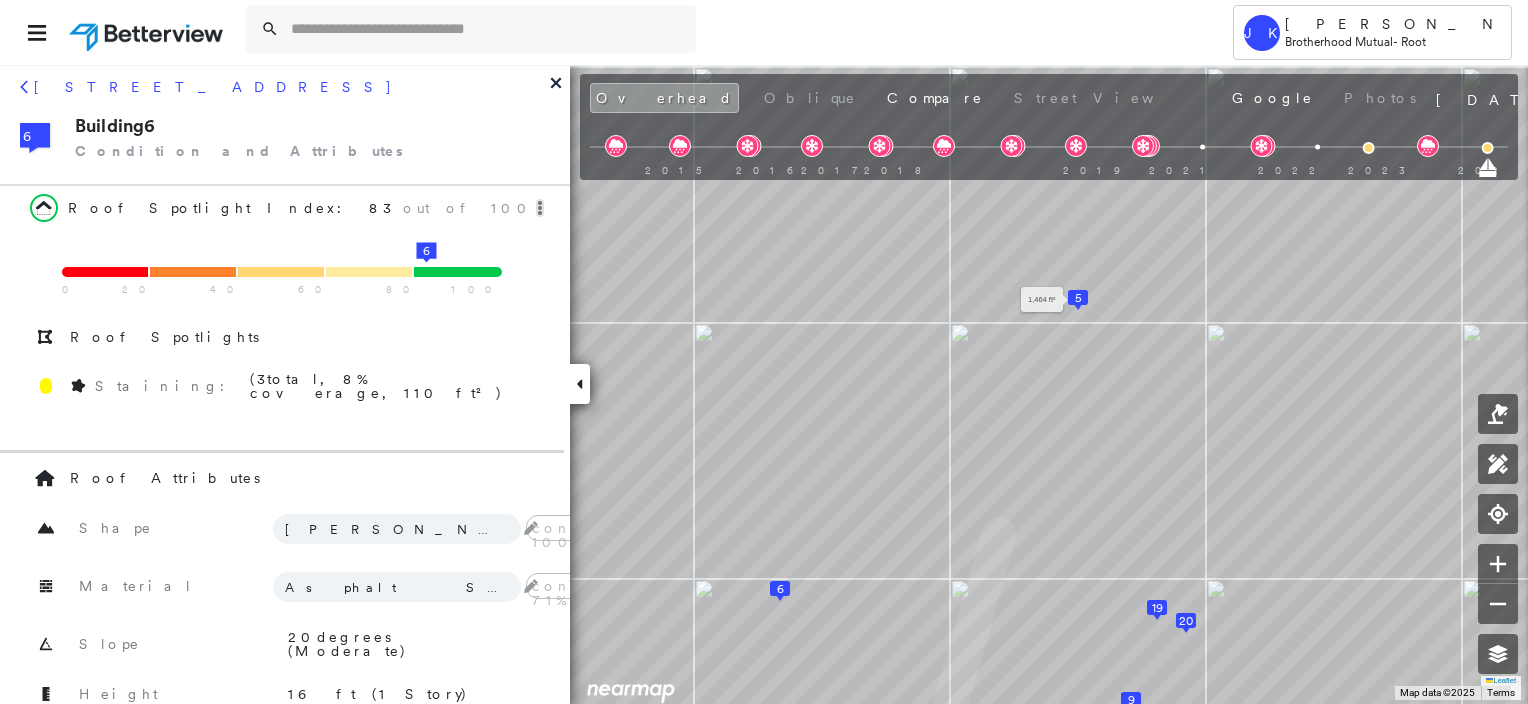 click on "5" at bounding box center (1078, 298) 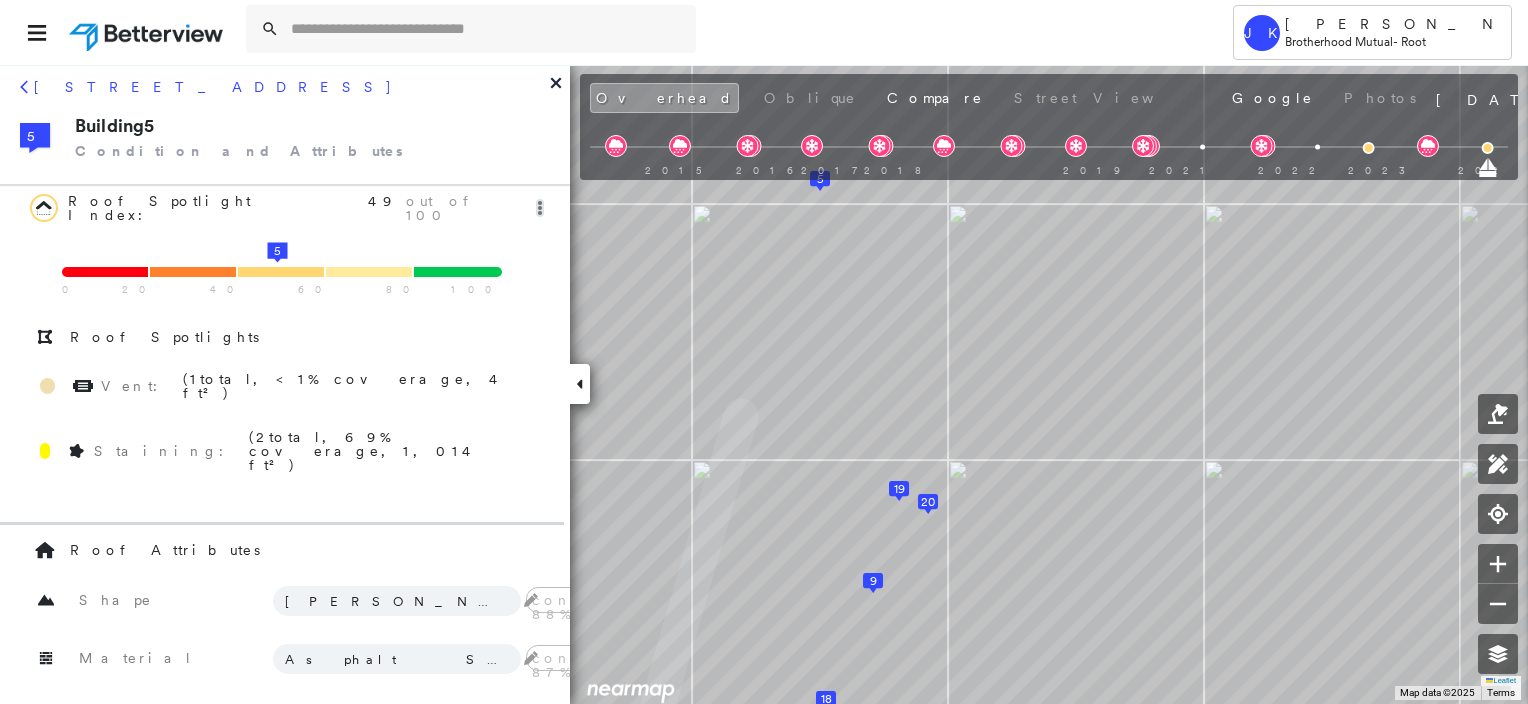click on "1
2
3
4
5
6
7
8
9
10
11
12
13
14
15" at bounding box center [764, 384] 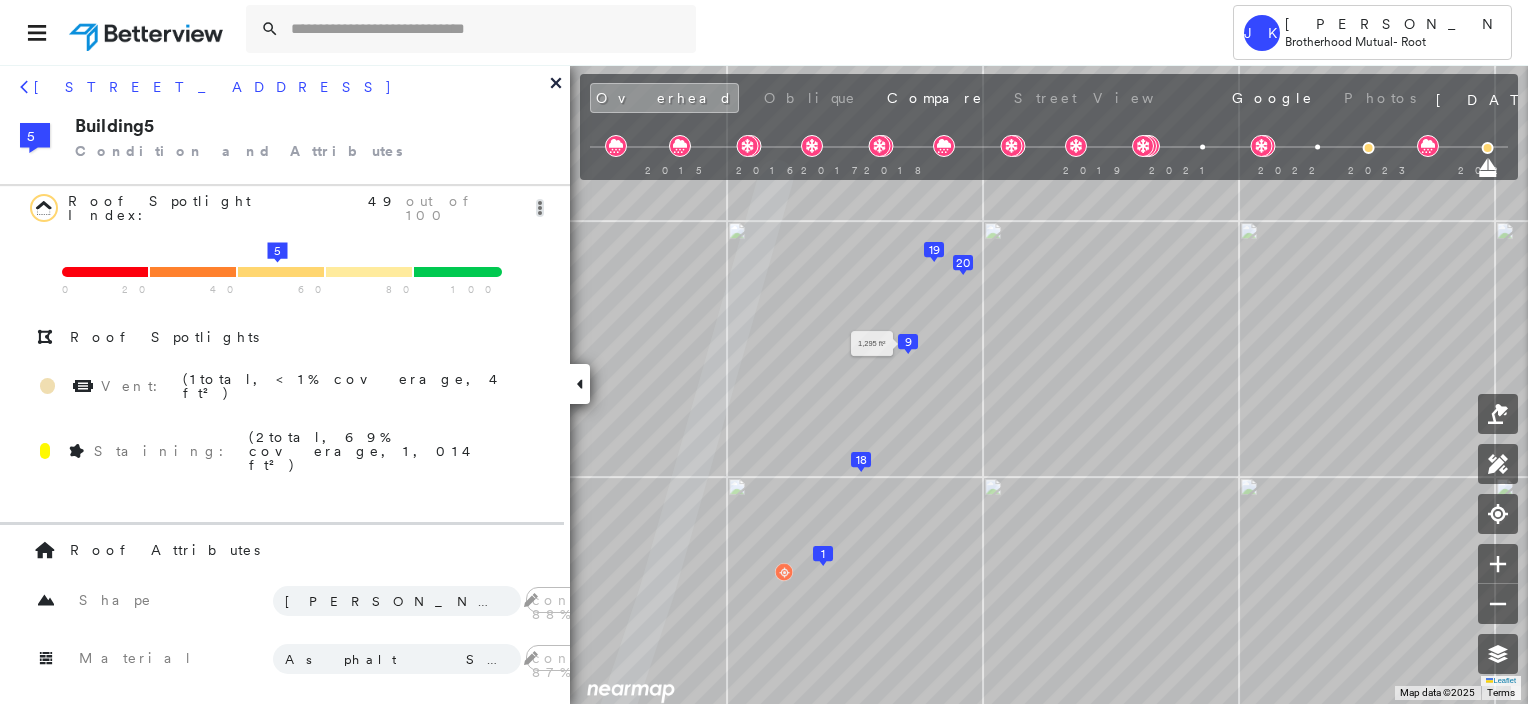 click on "9" at bounding box center (908, 342) 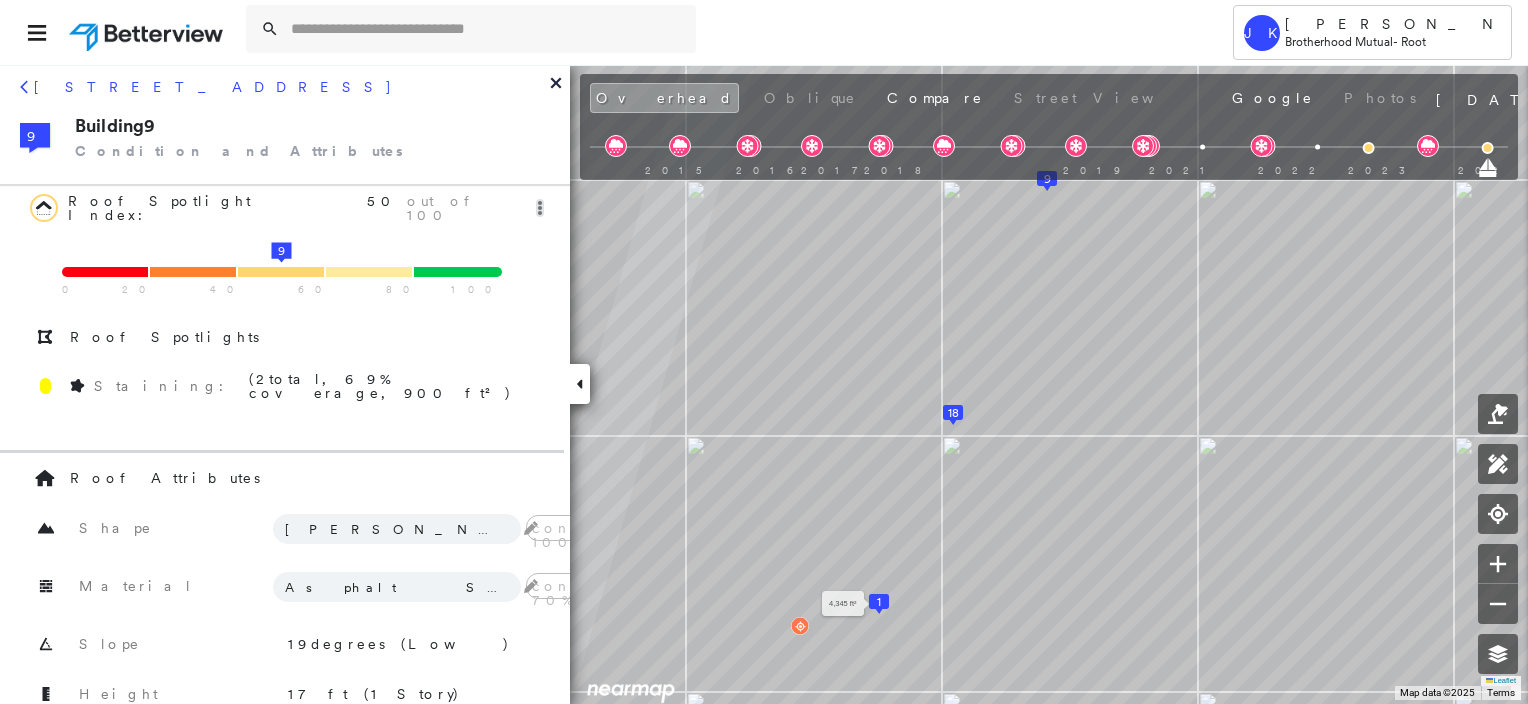 click on "1" at bounding box center [879, 602] 